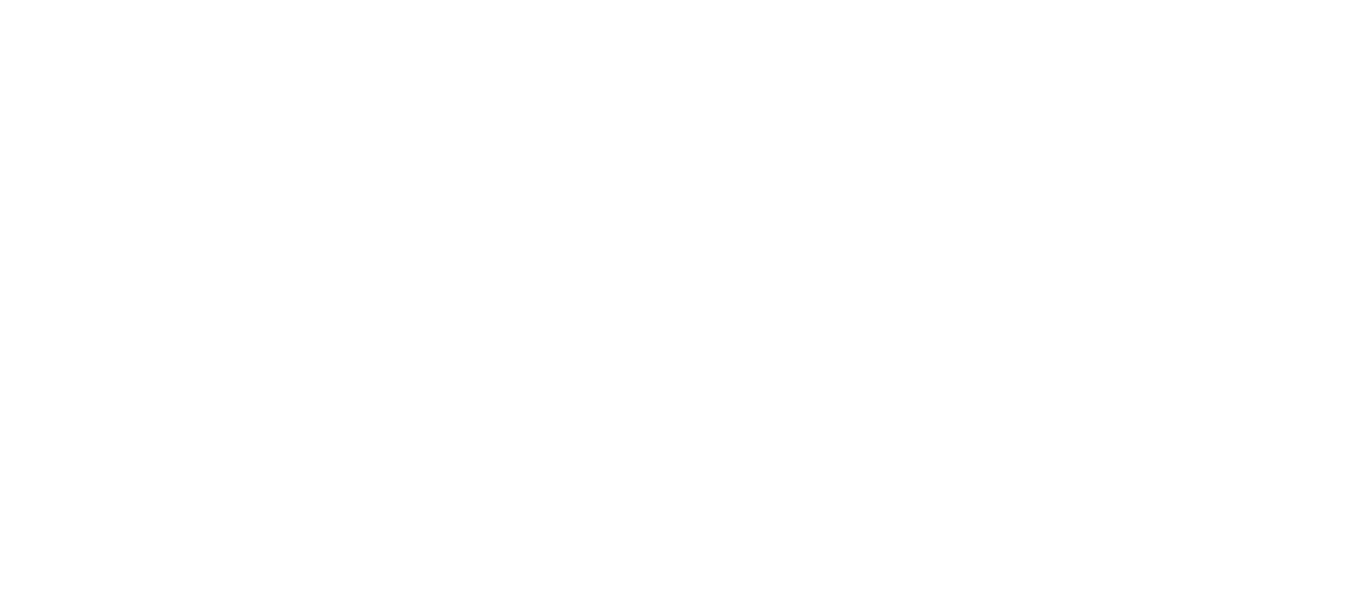 scroll, scrollTop: 0, scrollLeft: 0, axis: both 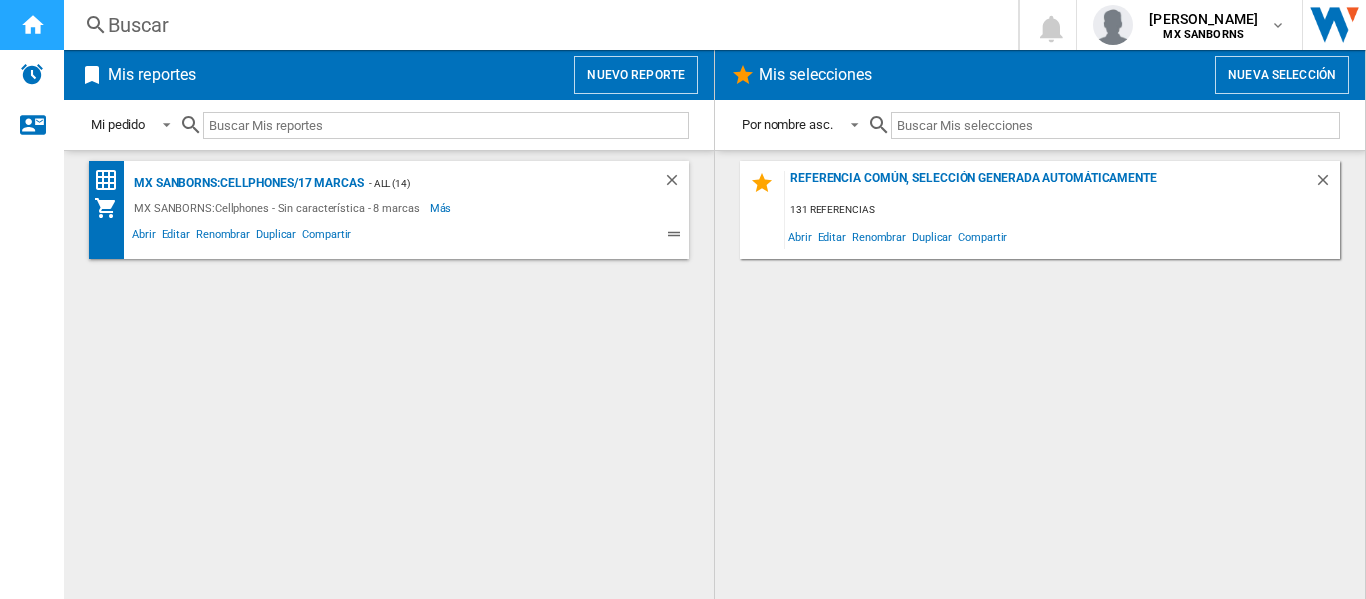 click at bounding box center (32, 24) 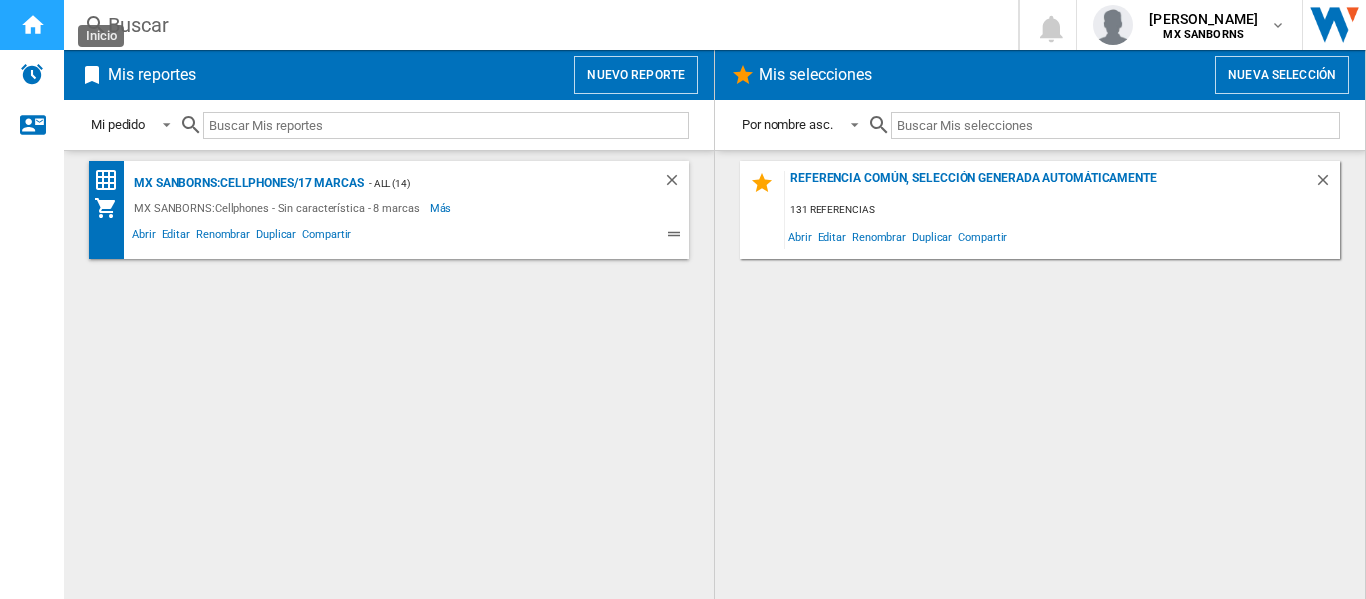 click at bounding box center (32, 24) 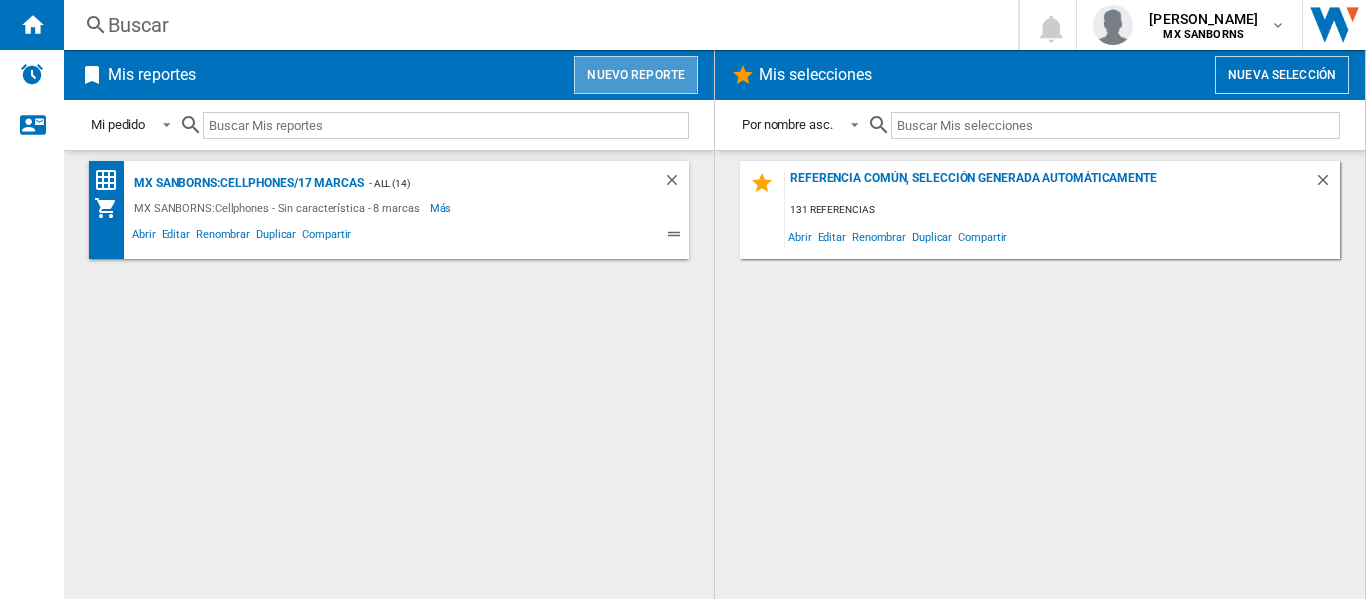 click on "Nuevo reporte" at bounding box center (636, 75) 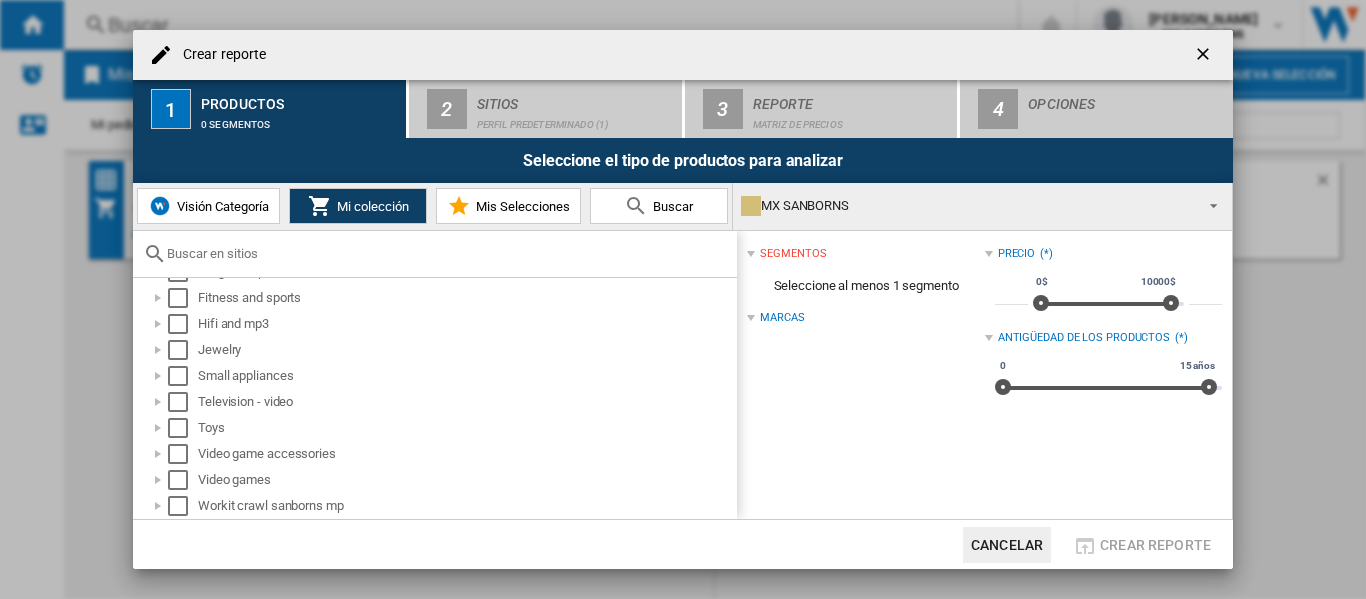 scroll, scrollTop: 0, scrollLeft: 0, axis: both 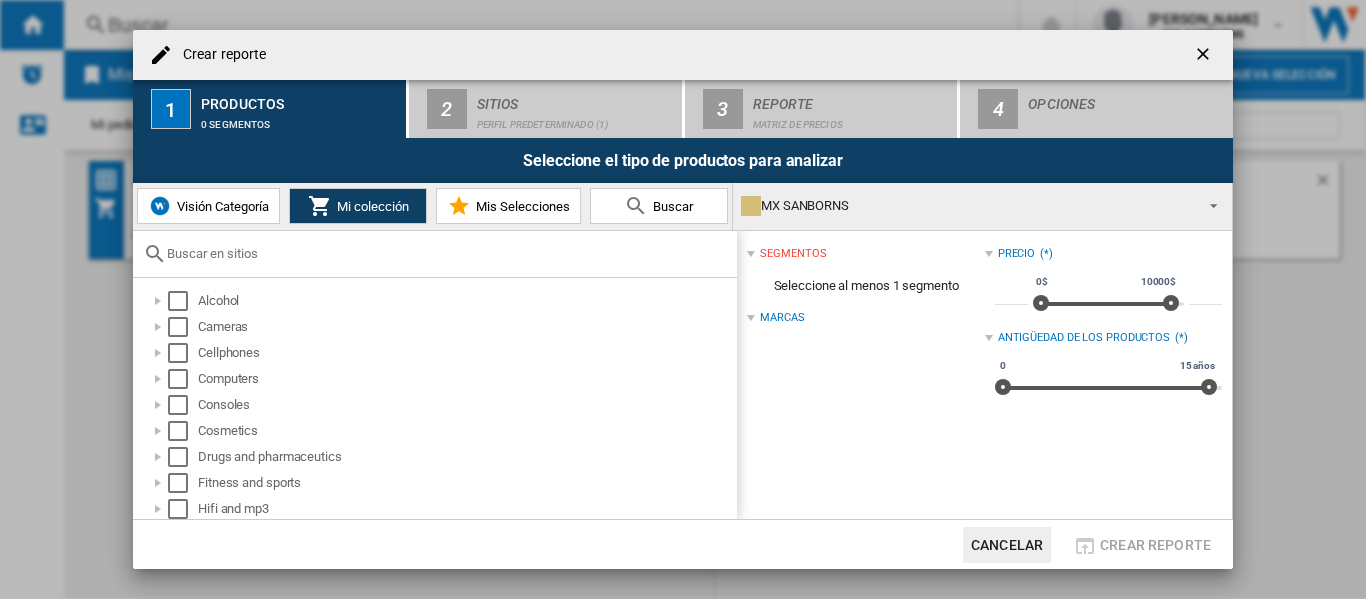 click on "Visión Categoría" at bounding box center [220, 206] 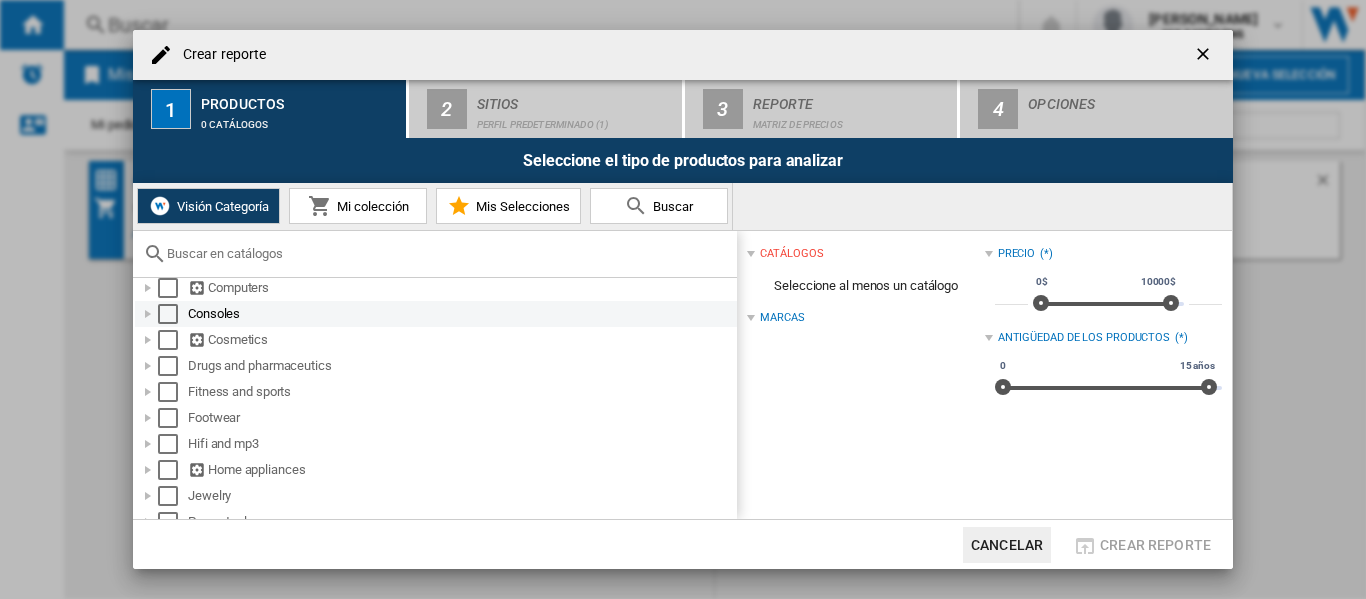 scroll, scrollTop: 0, scrollLeft: 0, axis: both 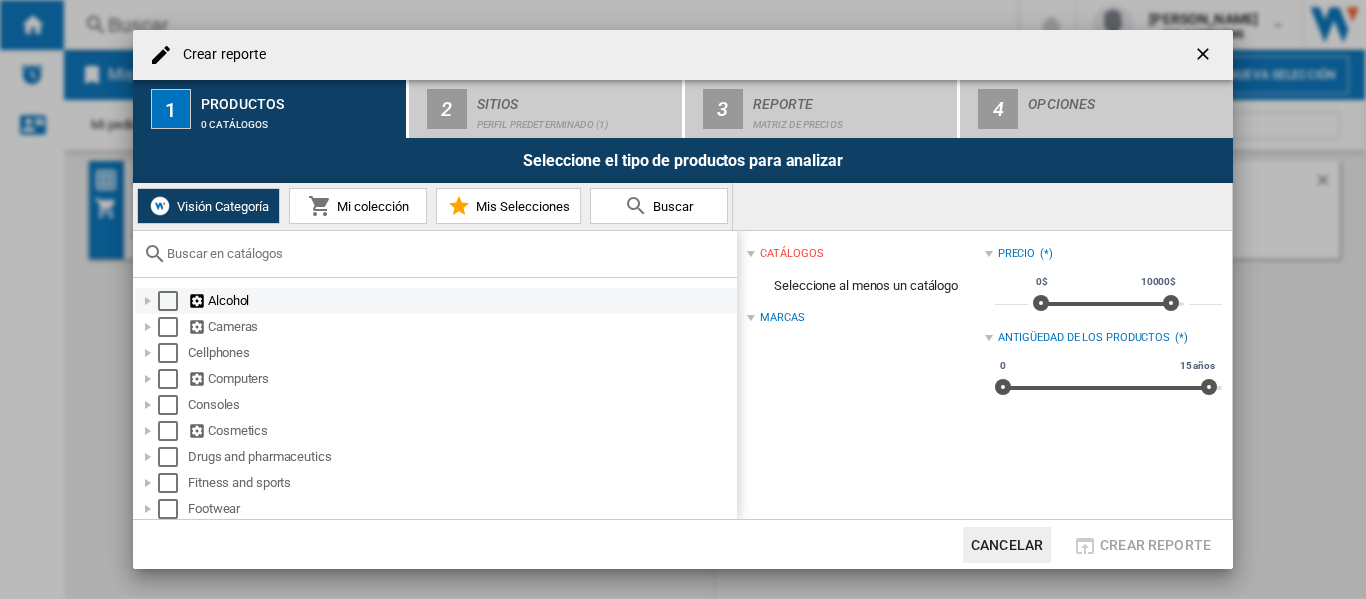 click on "Alcohol
Cameras
Cellphones
Computers
Consoles
Cosmetics
Drugs and pharmaceutics
Fitness and sports
Footwear
Hifi and mp3
Home appliances
Jewelry
Power tools
Small appliances" at bounding box center (435, 398) 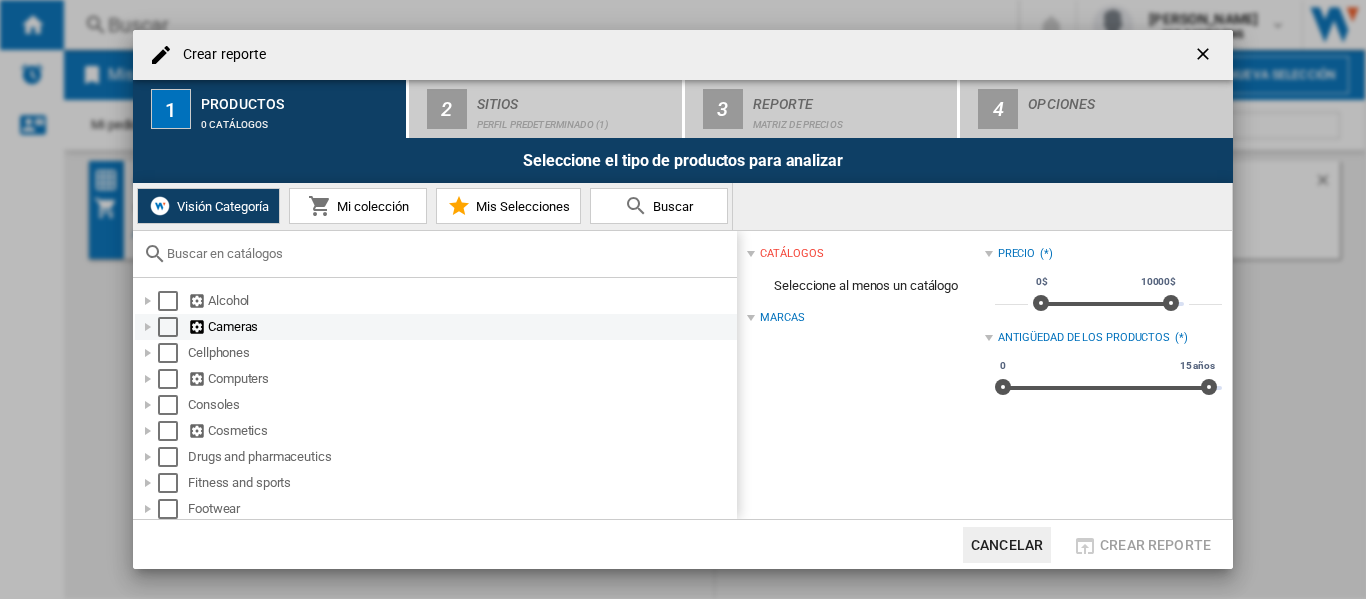 click on "Cameras" at bounding box center [436, 327] 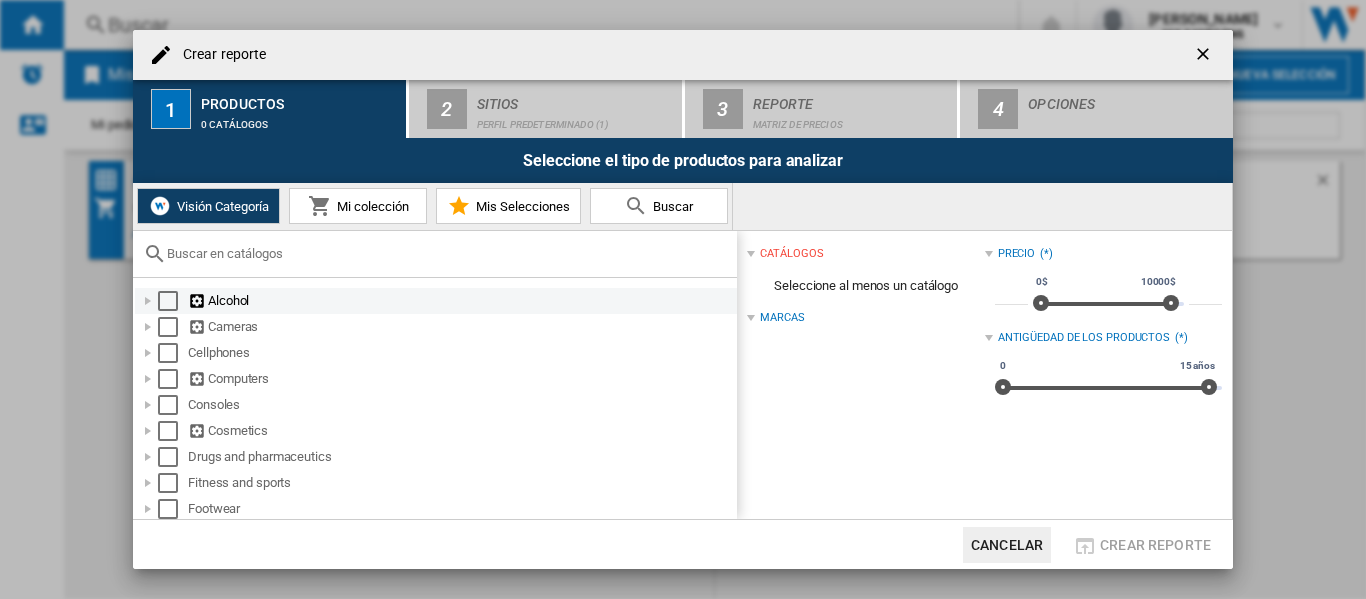 click at bounding box center [168, 301] 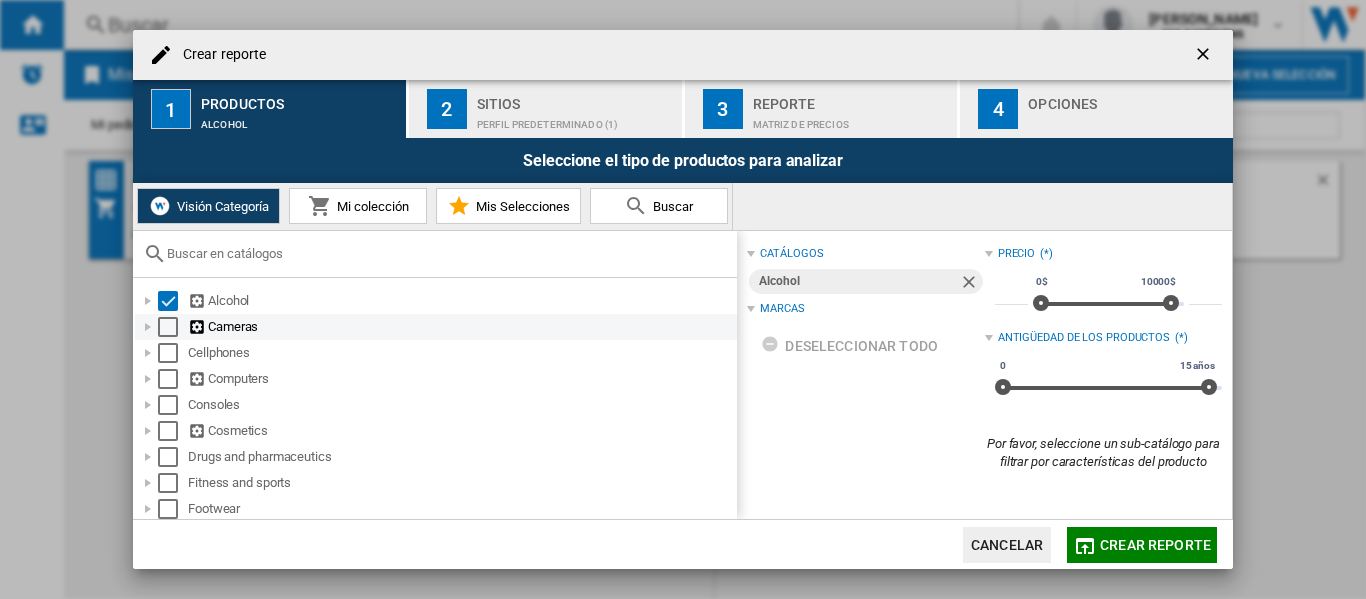click at bounding box center [168, 327] 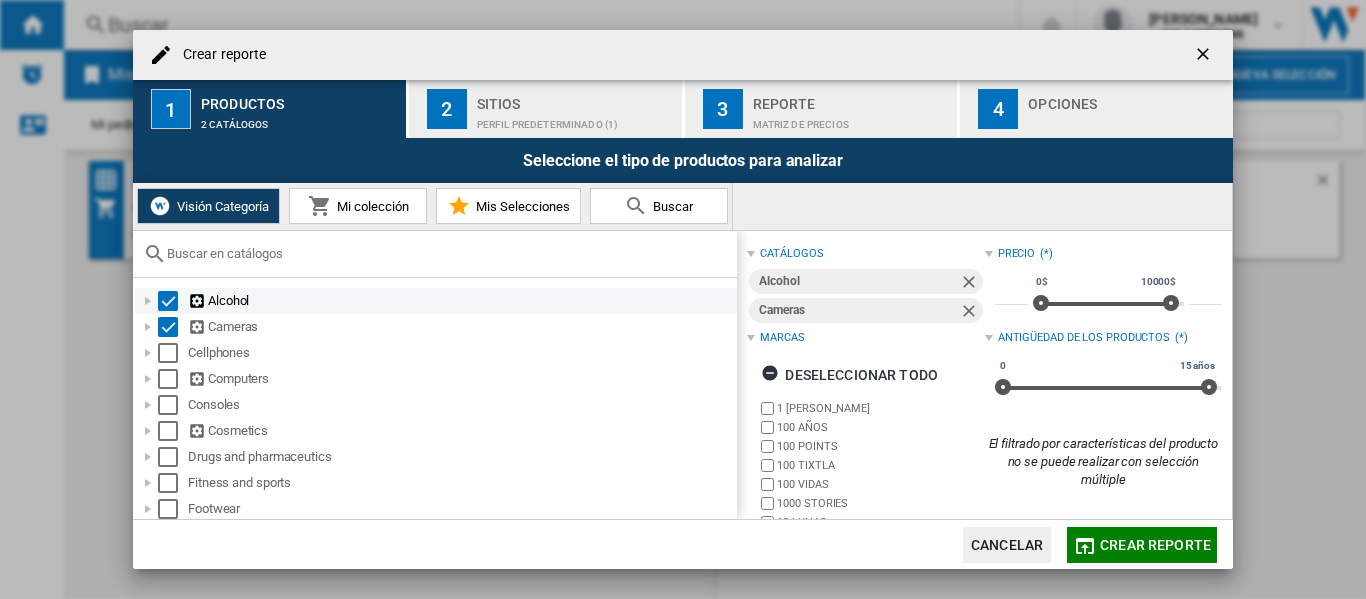 click at bounding box center [168, 301] 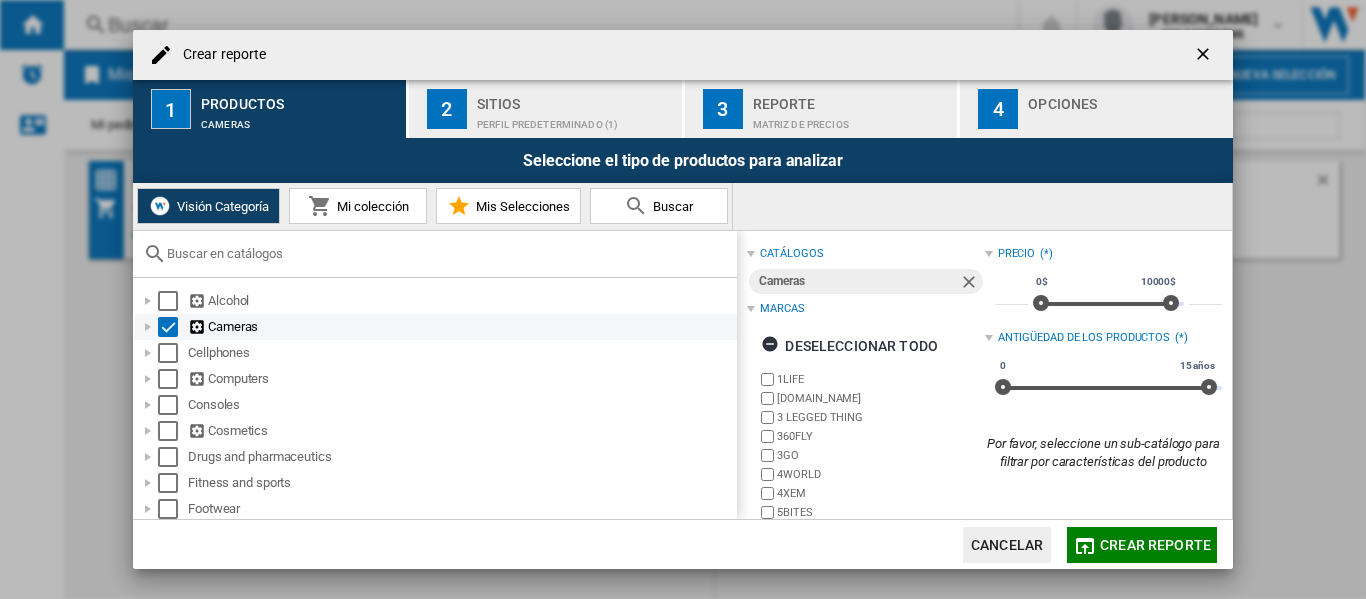 click at bounding box center (168, 327) 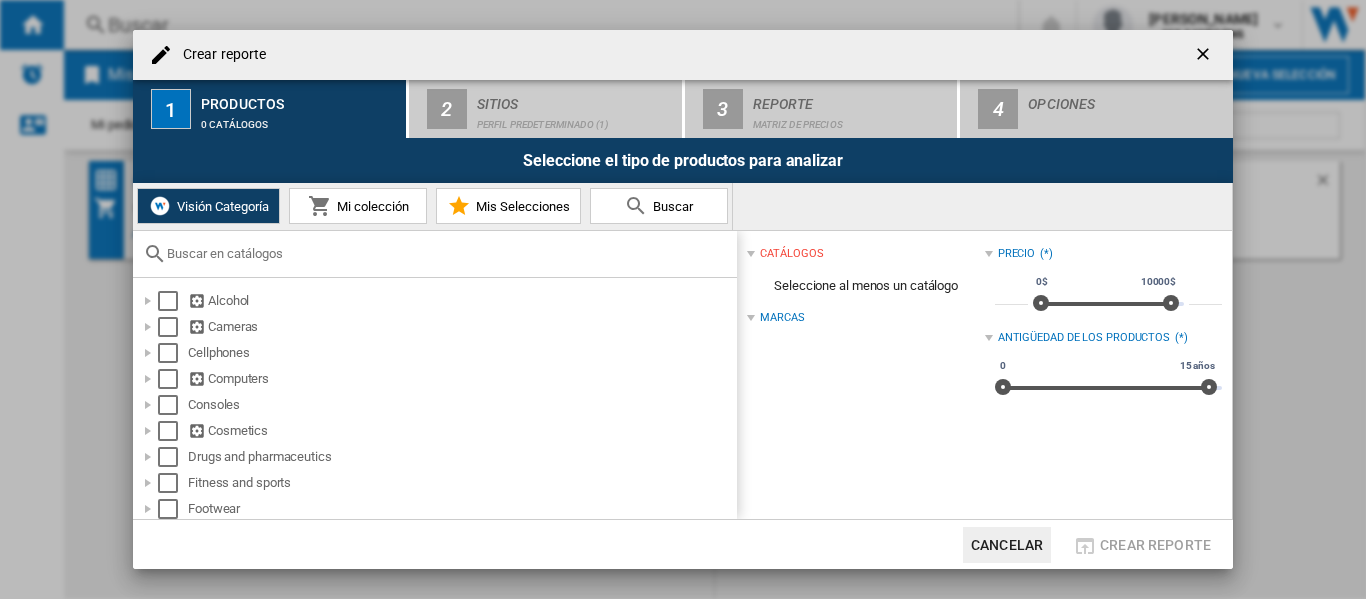 click on "Mi colección" at bounding box center [370, 206] 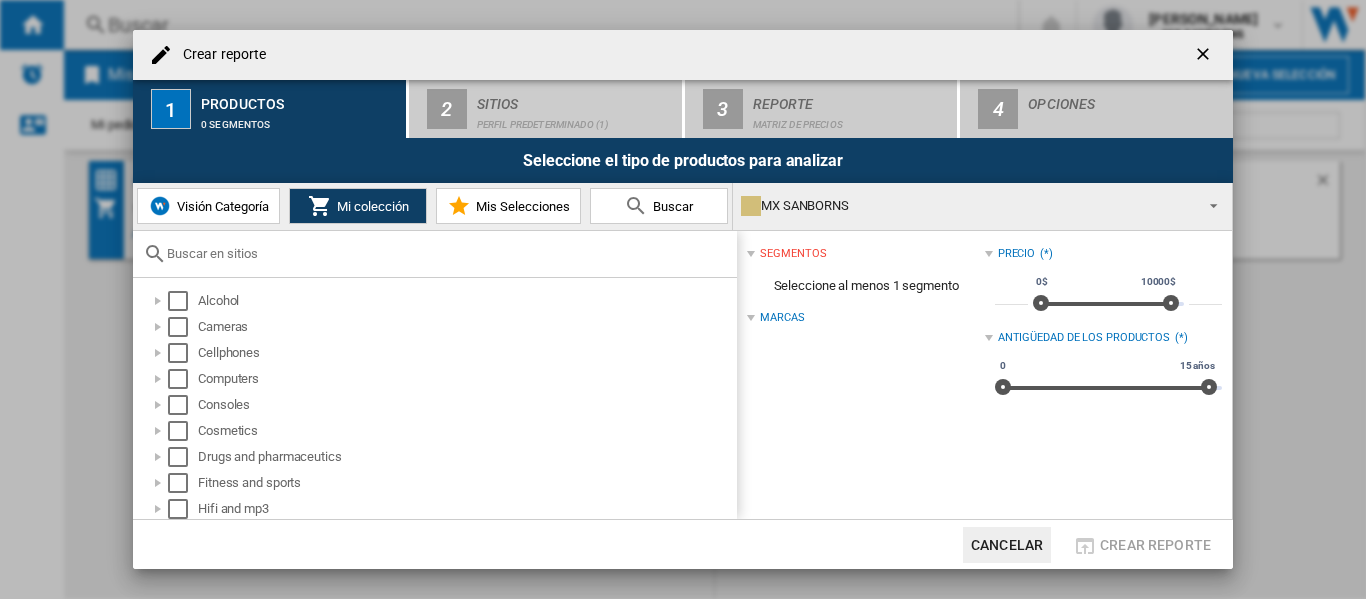 click on "Mis Selecciones" at bounding box center [508, 206] 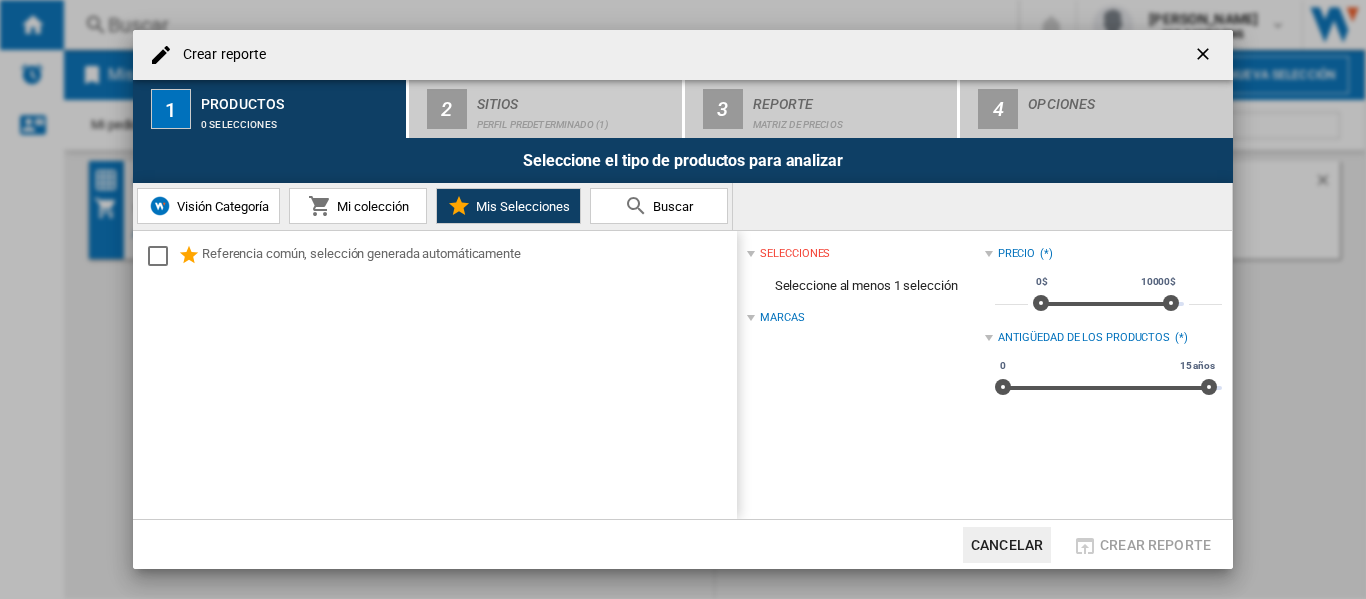 click on "Buscar" at bounding box center [659, 206] 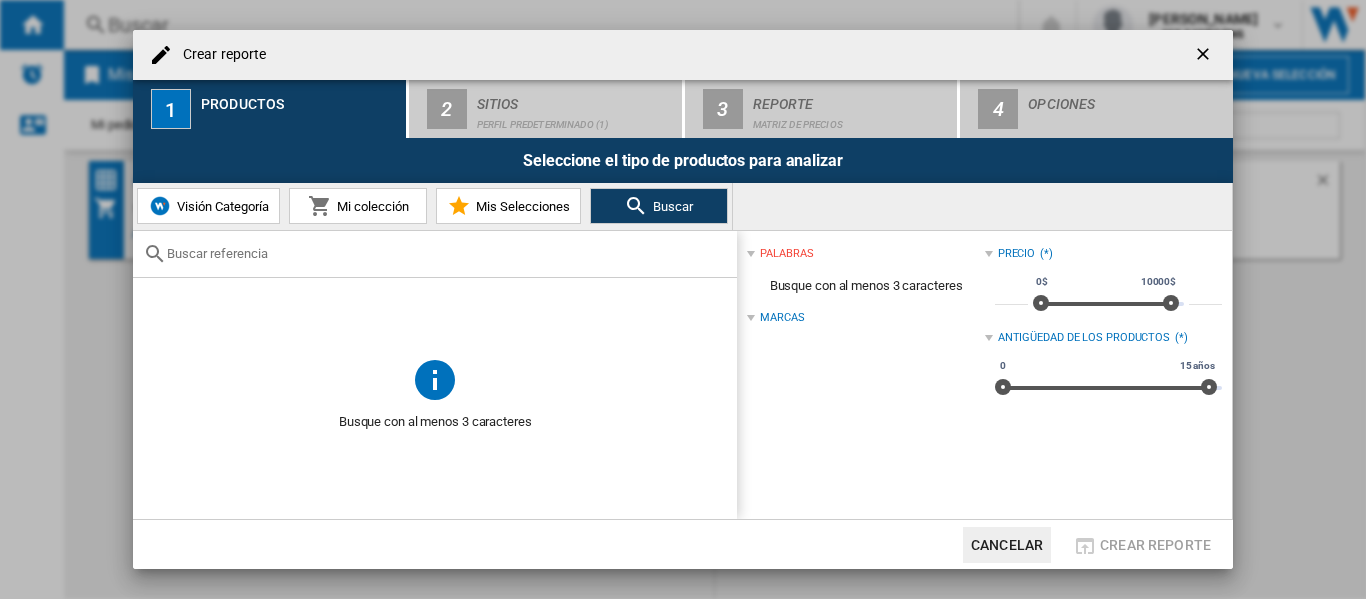 click on "Mis Selecciones" at bounding box center [520, 206] 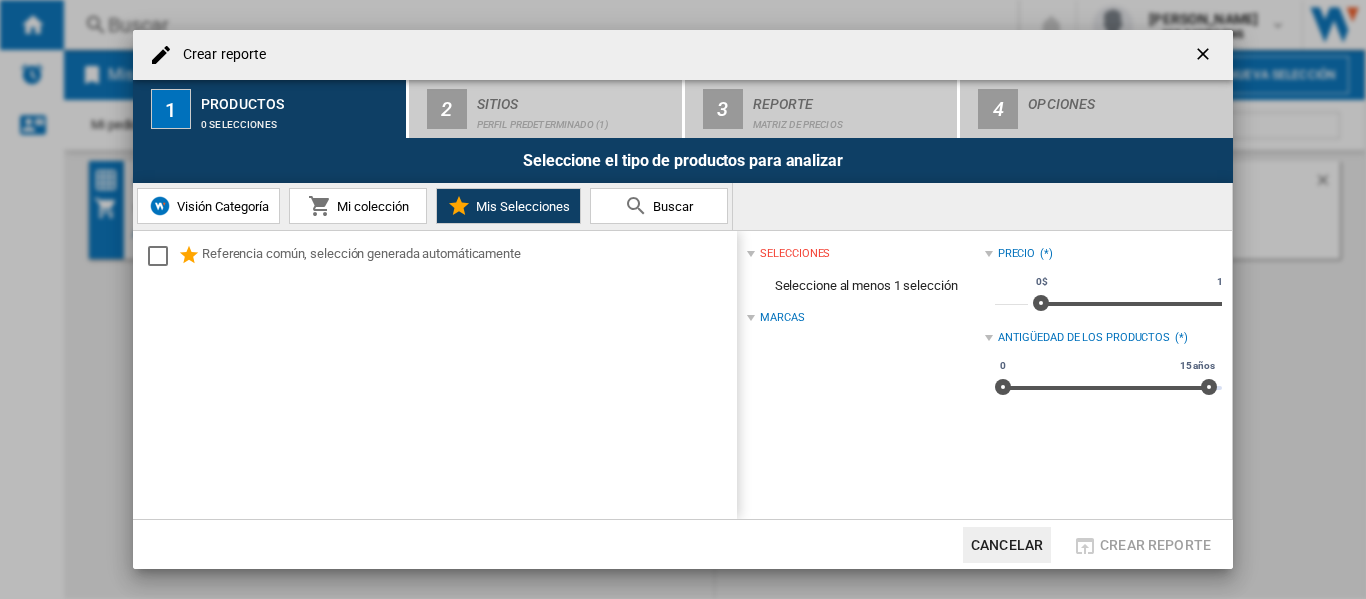 click on "Mi colección" at bounding box center (370, 206) 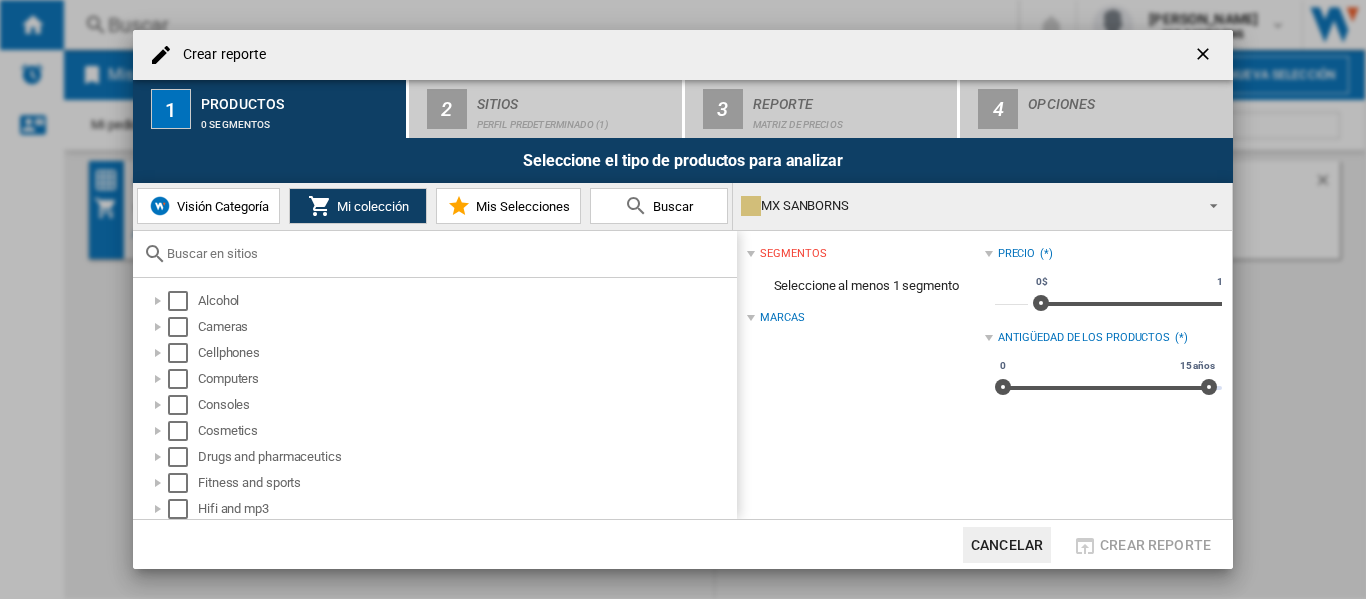 click on "Visión Categoría" at bounding box center [220, 206] 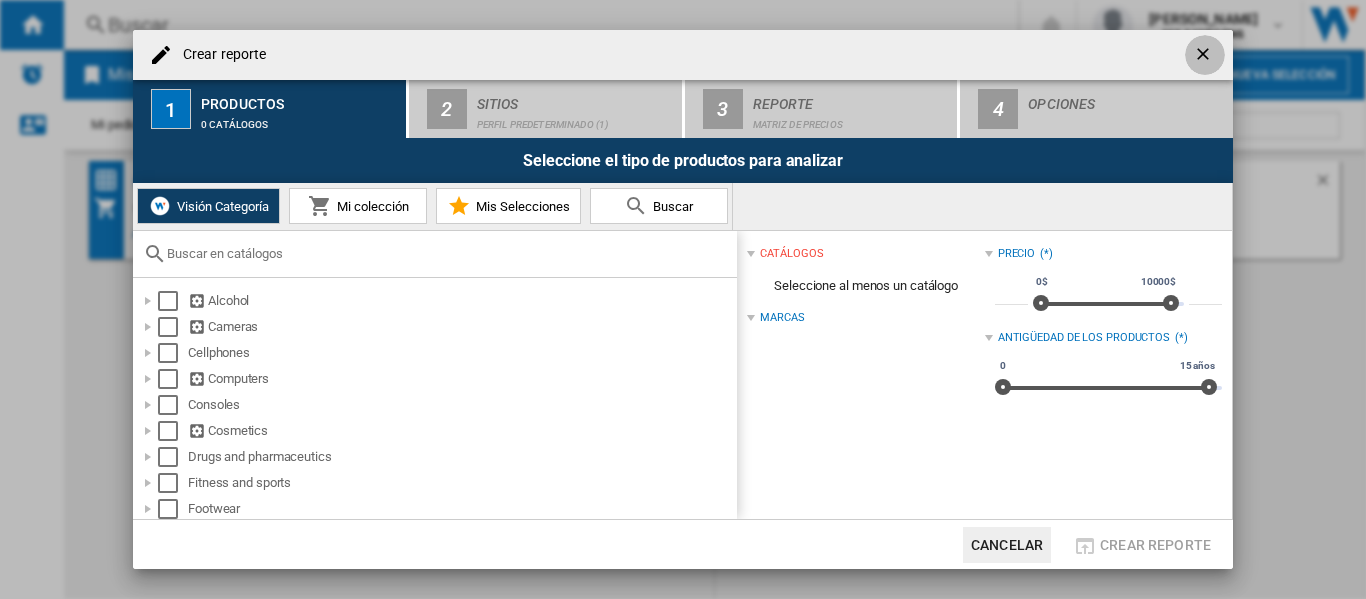 click at bounding box center (1205, 55) 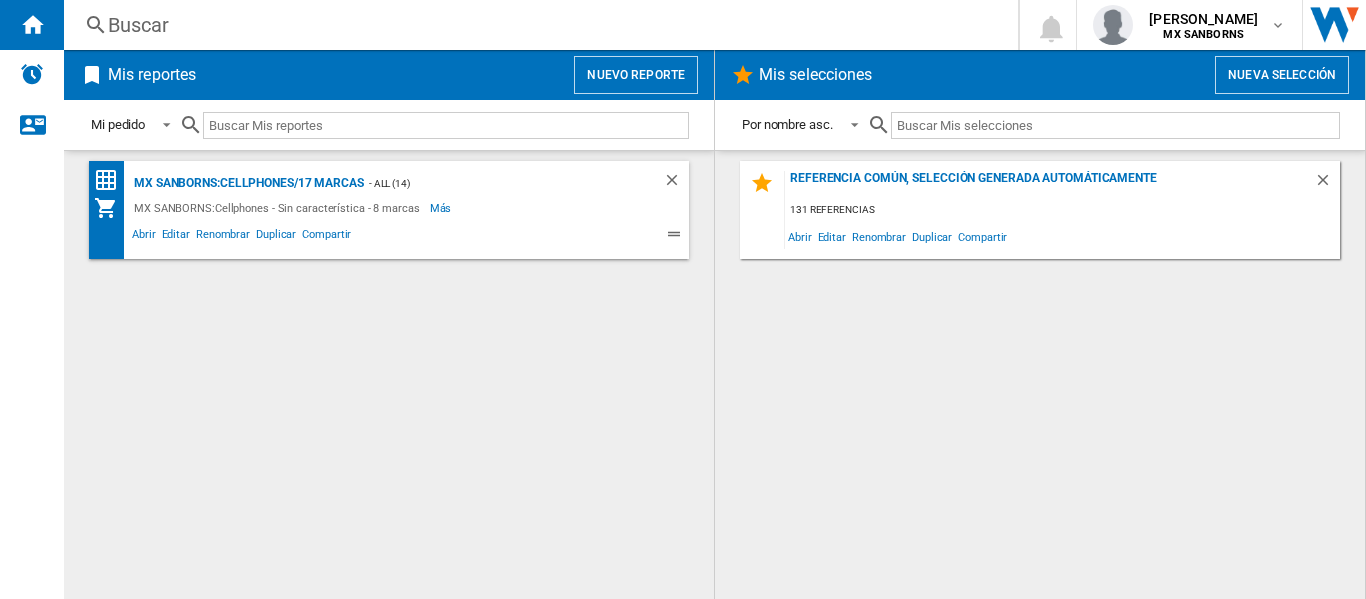click on "Mis reportes" at bounding box center [152, 75] 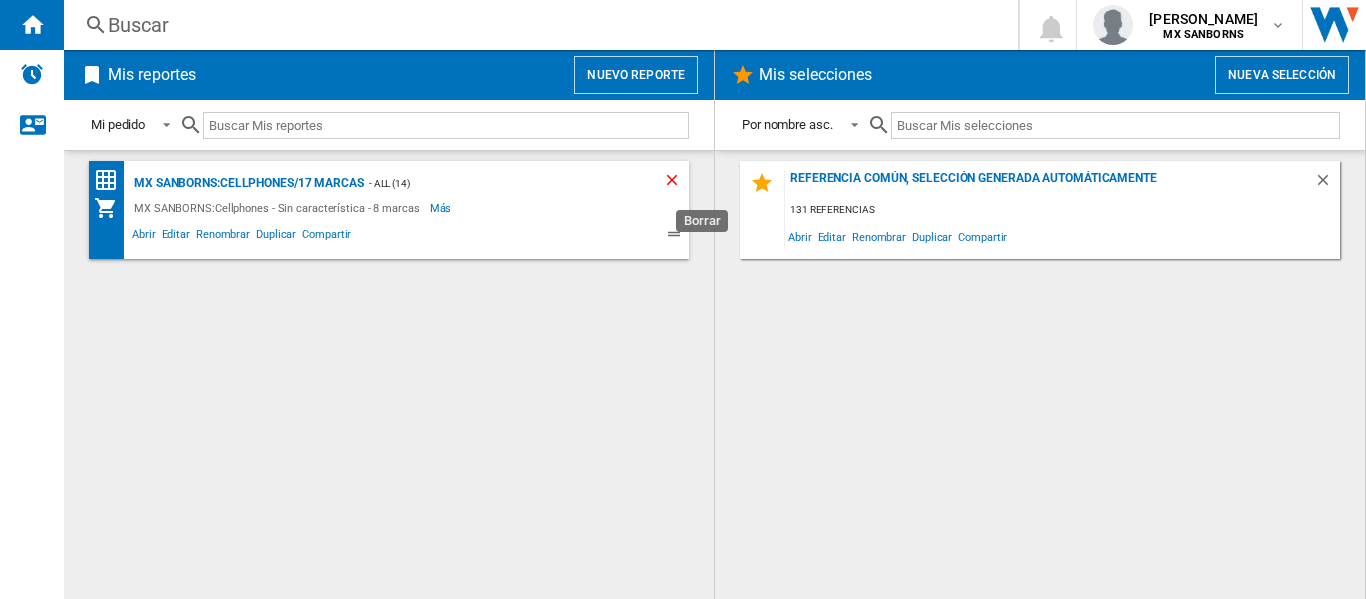 click 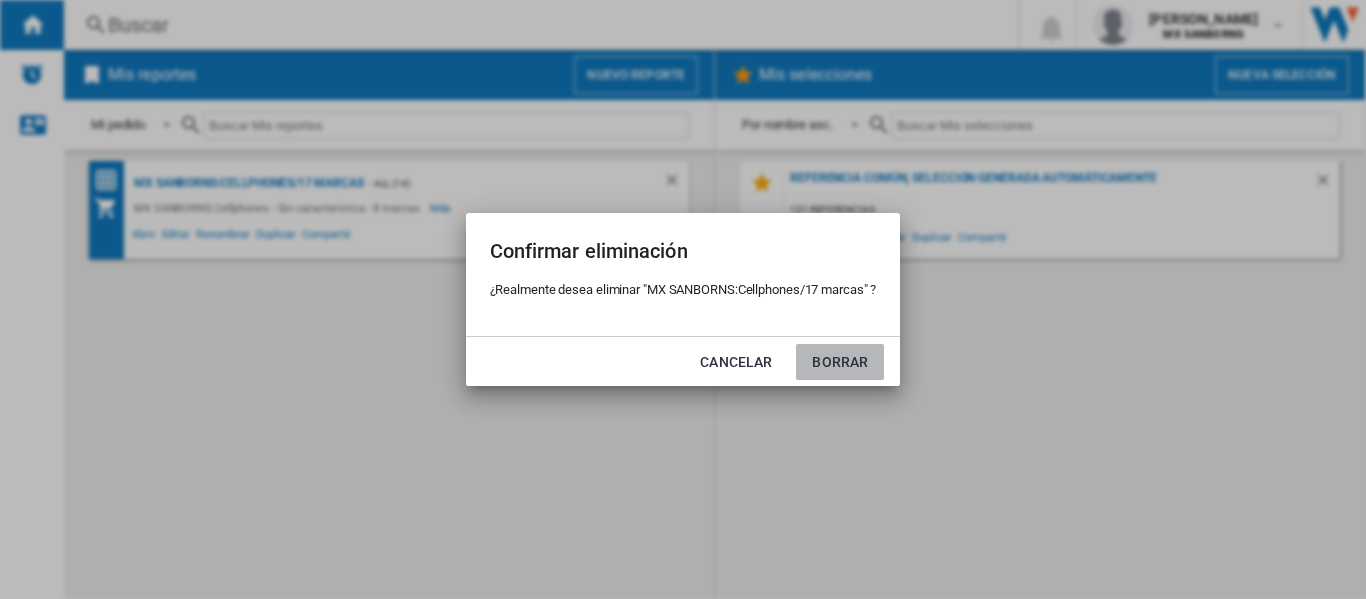 click on "Borrar" 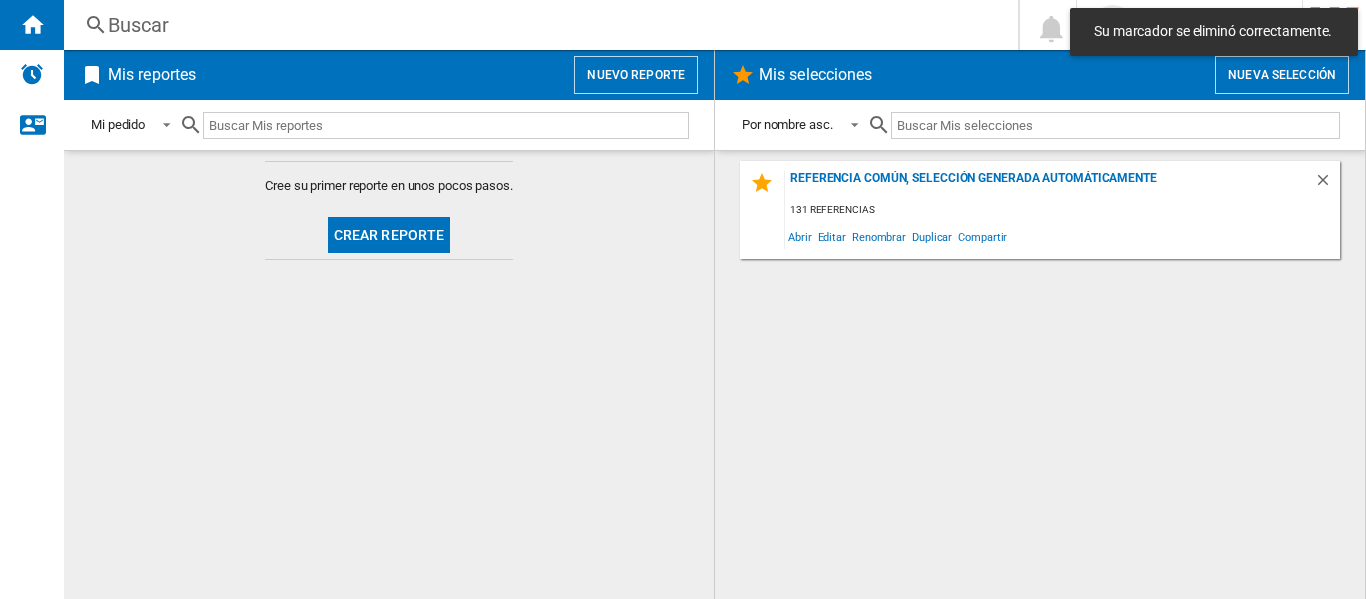 click on "Crear reporte" 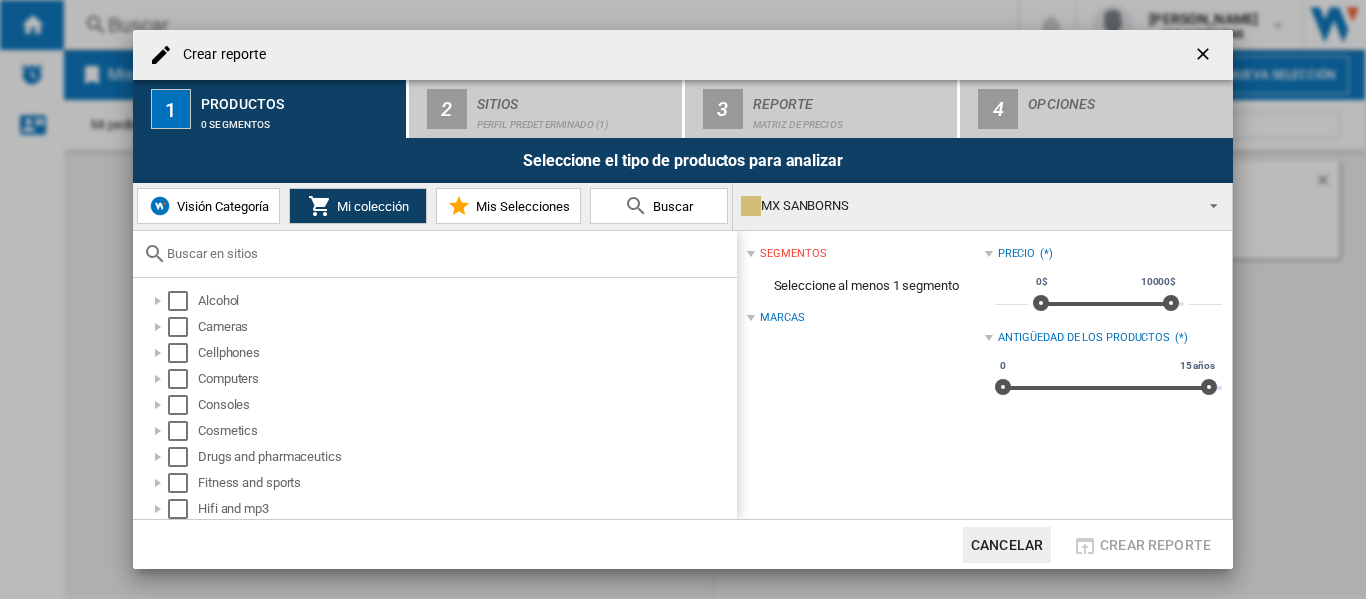 click on "segmentos" at bounding box center (793, 254) 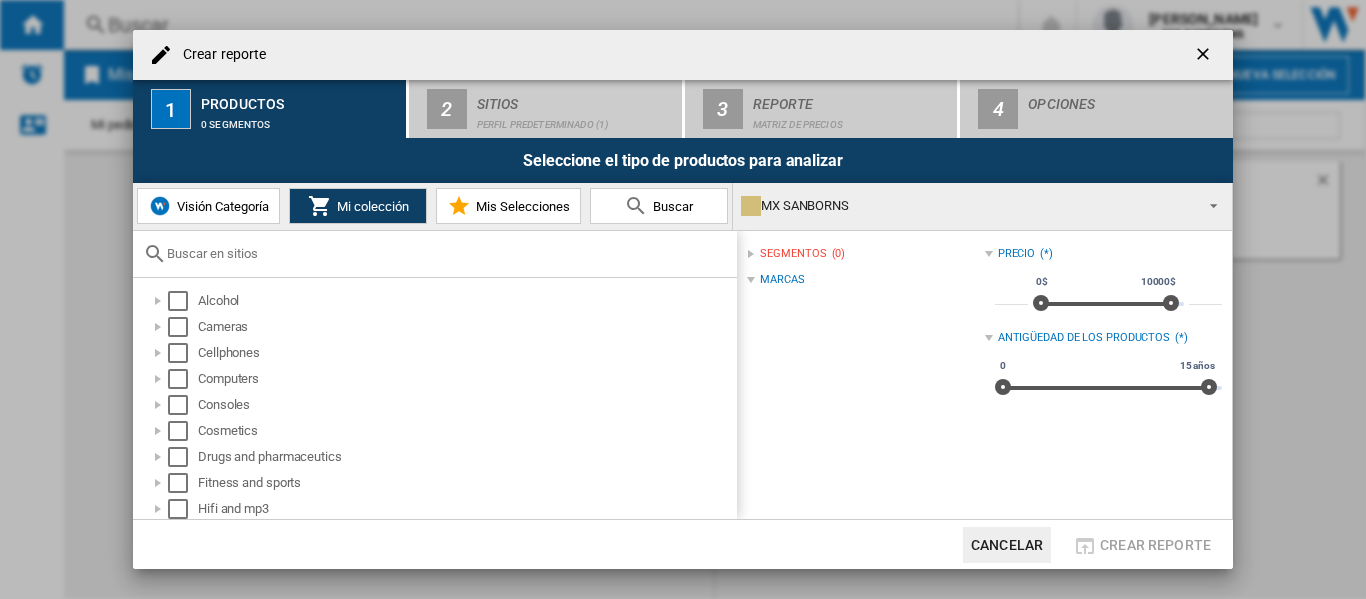 click on "segmentos" at bounding box center [793, 254] 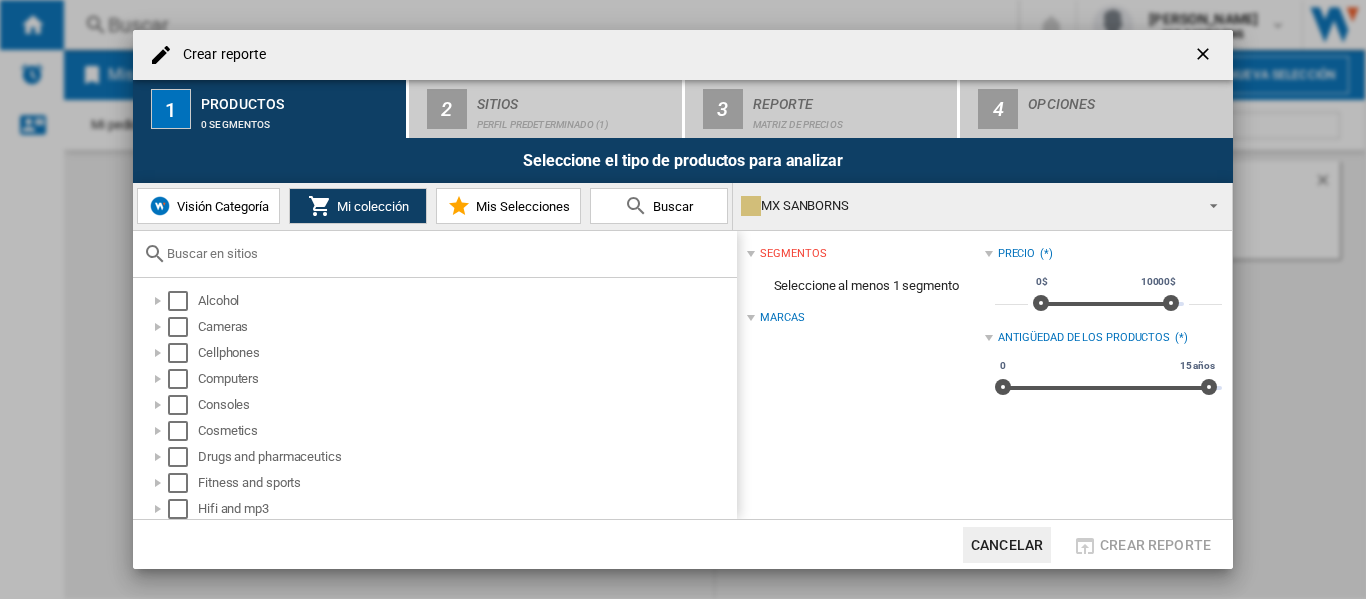 click on "Marcas" at bounding box center (782, 318) 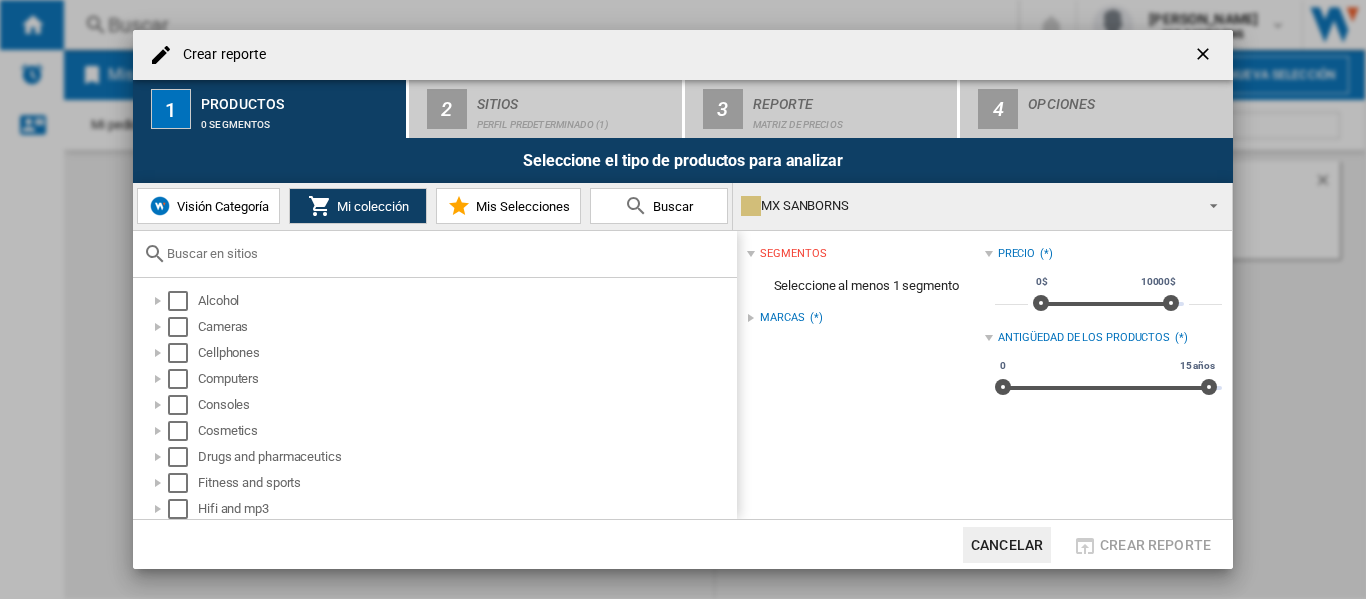 click on "Marcas" at bounding box center [782, 318] 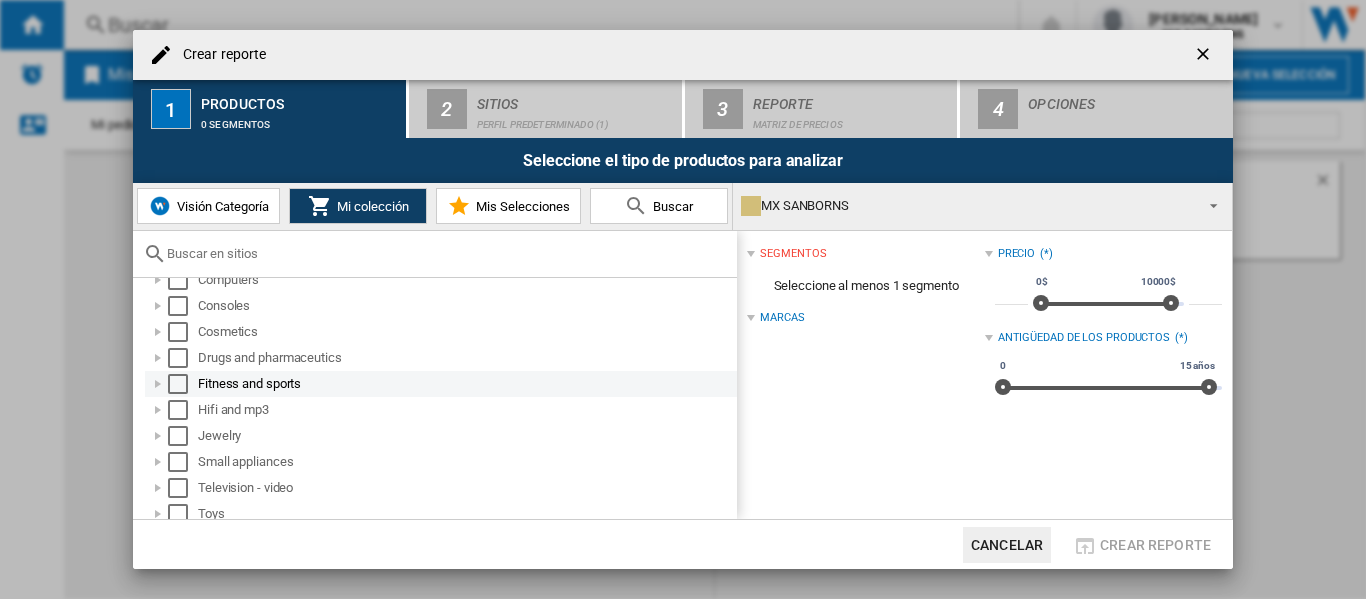 scroll, scrollTop: 0, scrollLeft: 0, axis: both 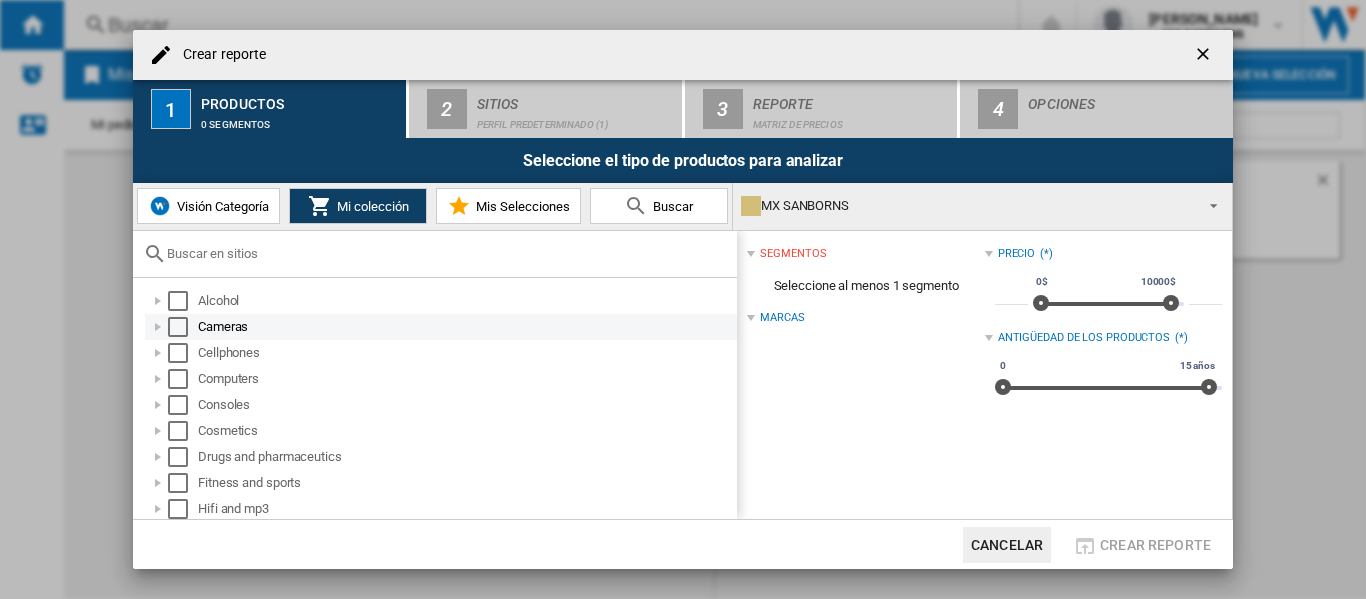 click at bounding box center [178, 327] 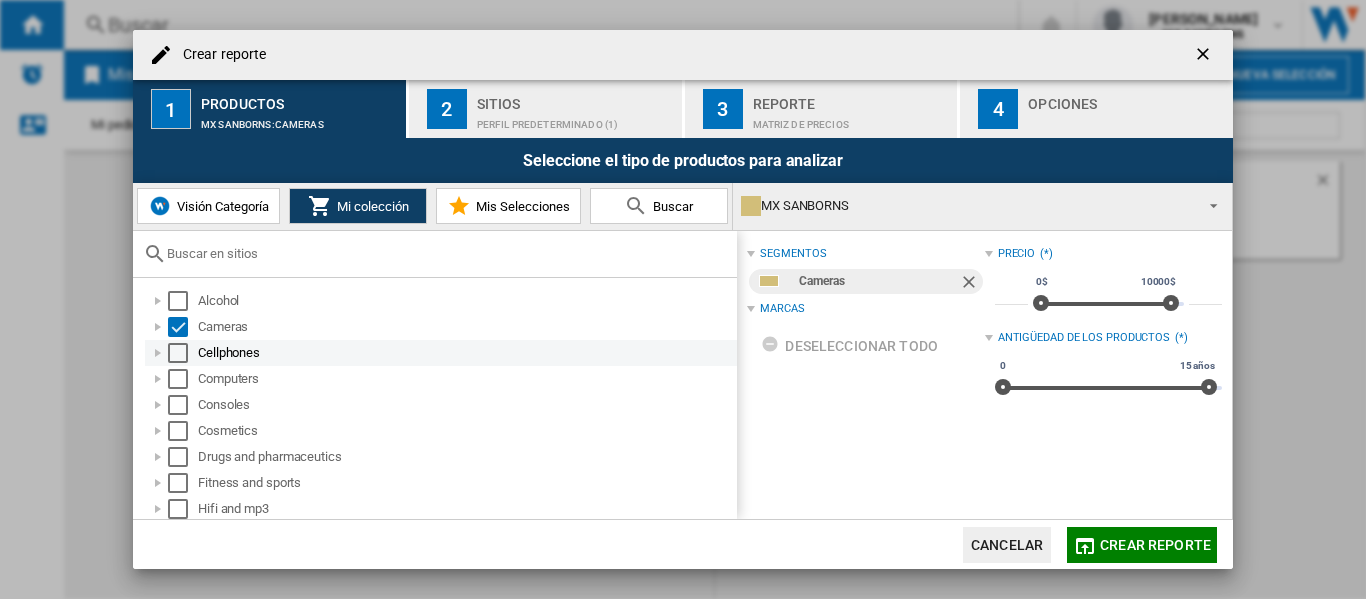 click at bounding box center (178, 353) 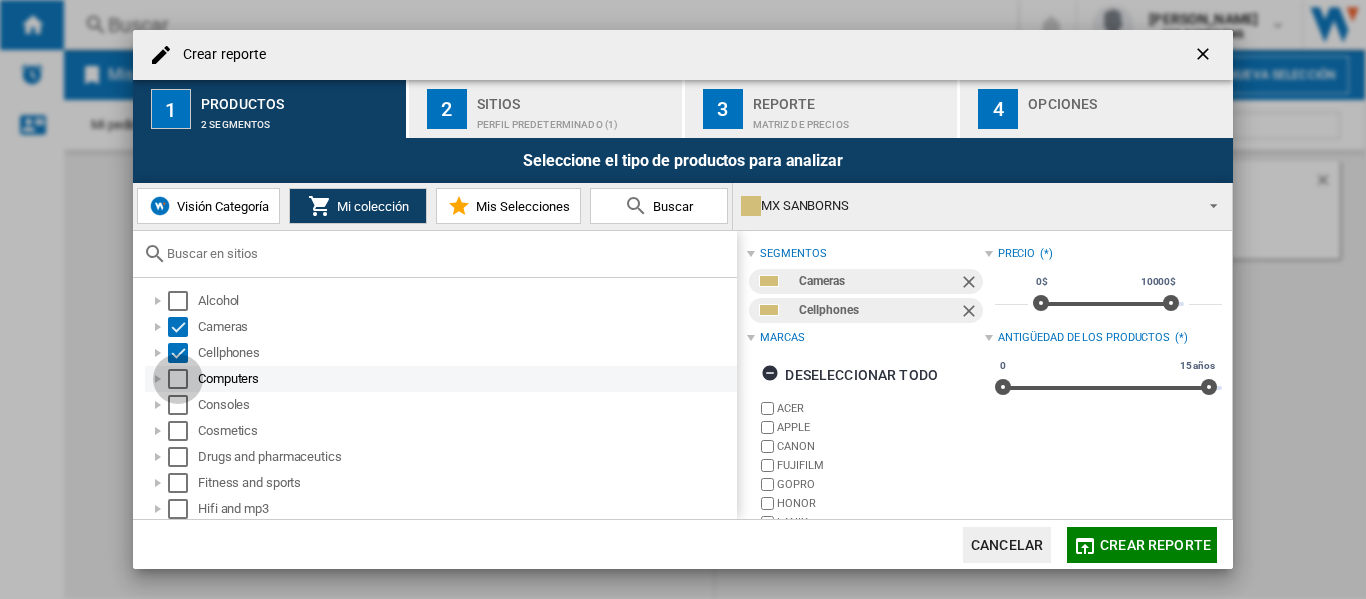 click at bounding box center [178, 379] 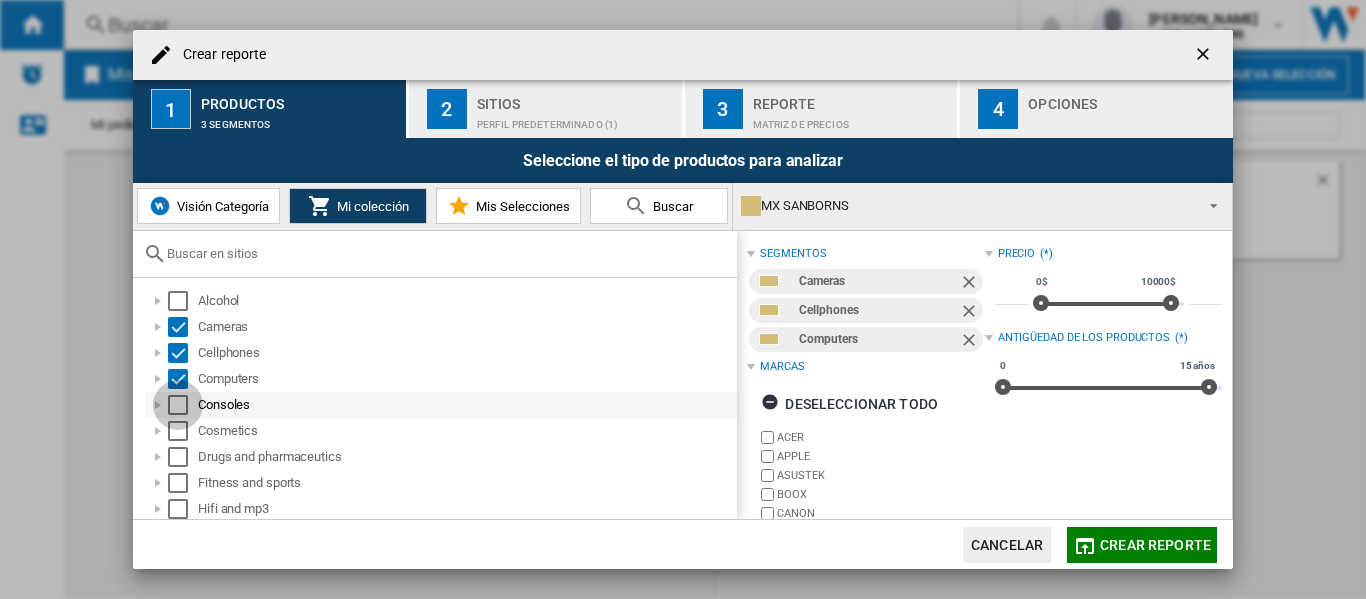 click at bounding box center (178, 405) 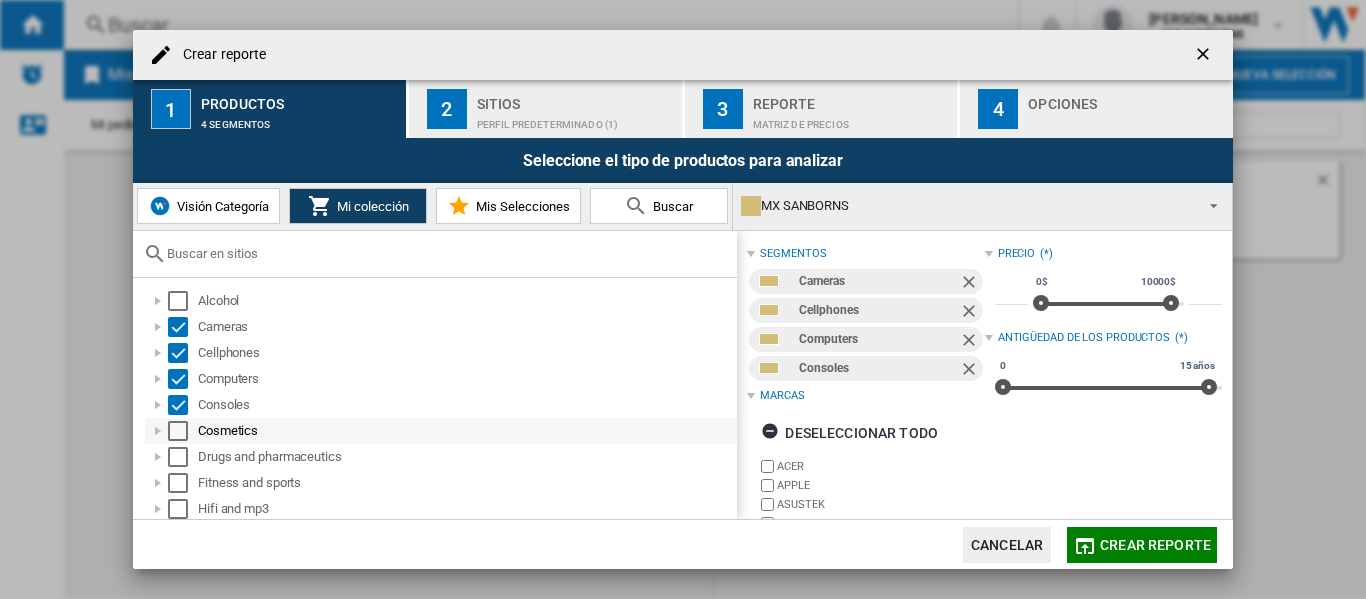 click at bounding box center [178, 431] 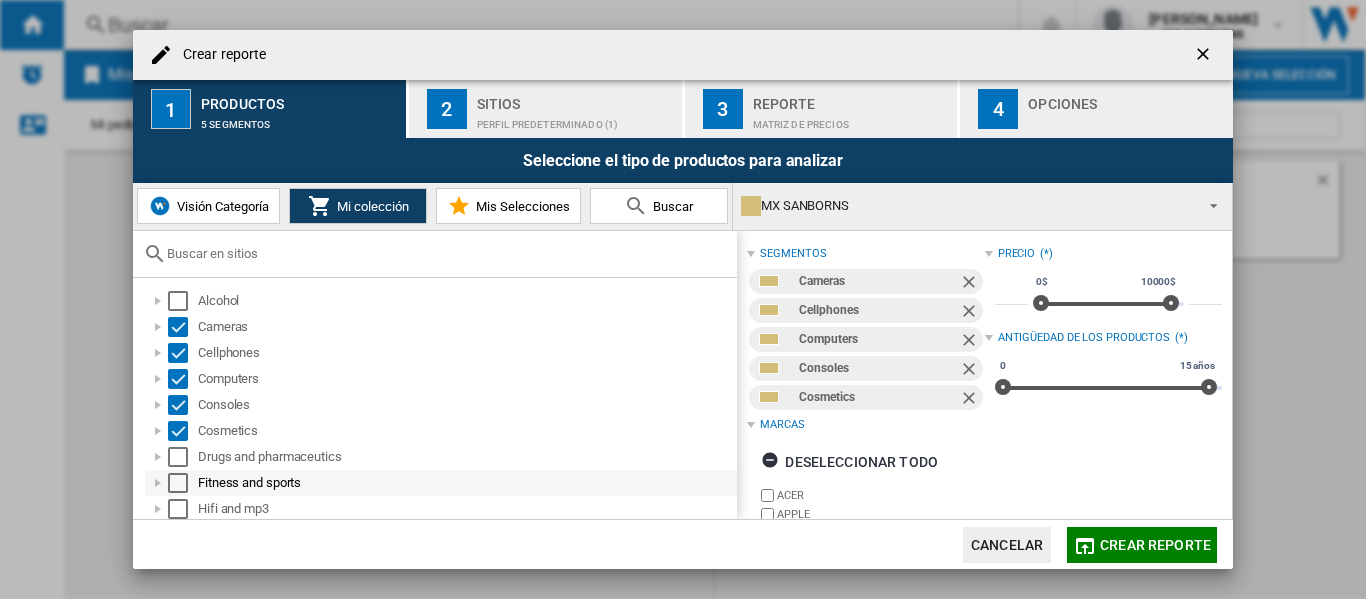 click at bounding box center [178, 483] 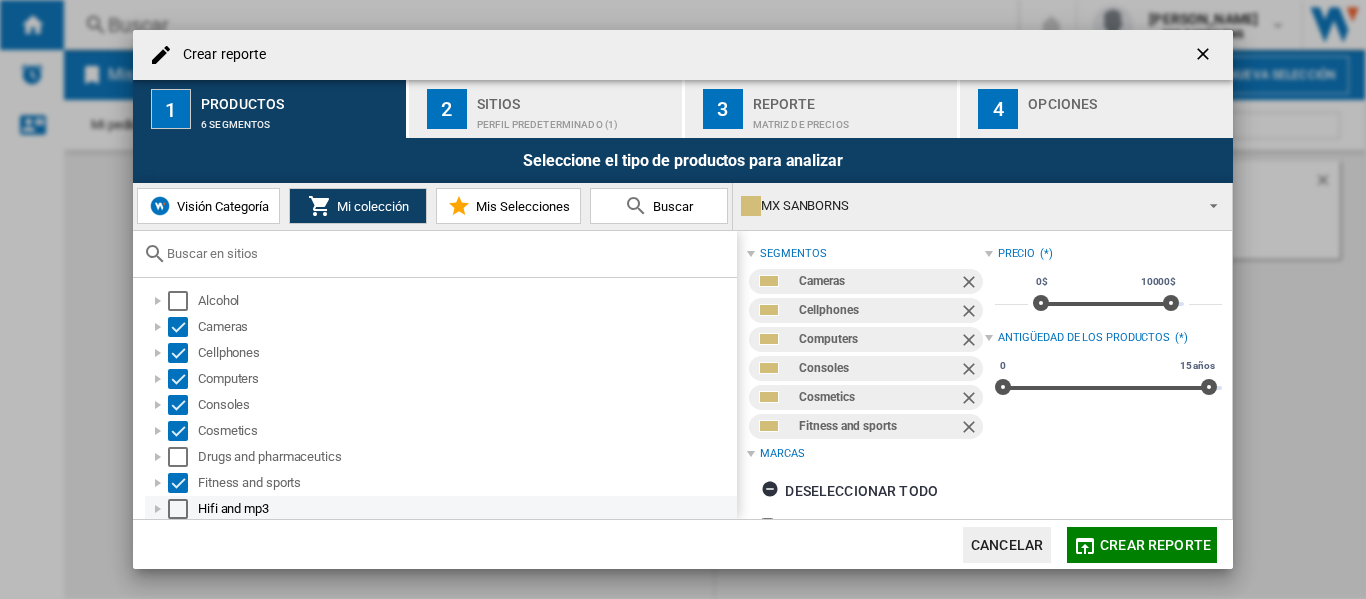 click at bounding box center (178, 509) 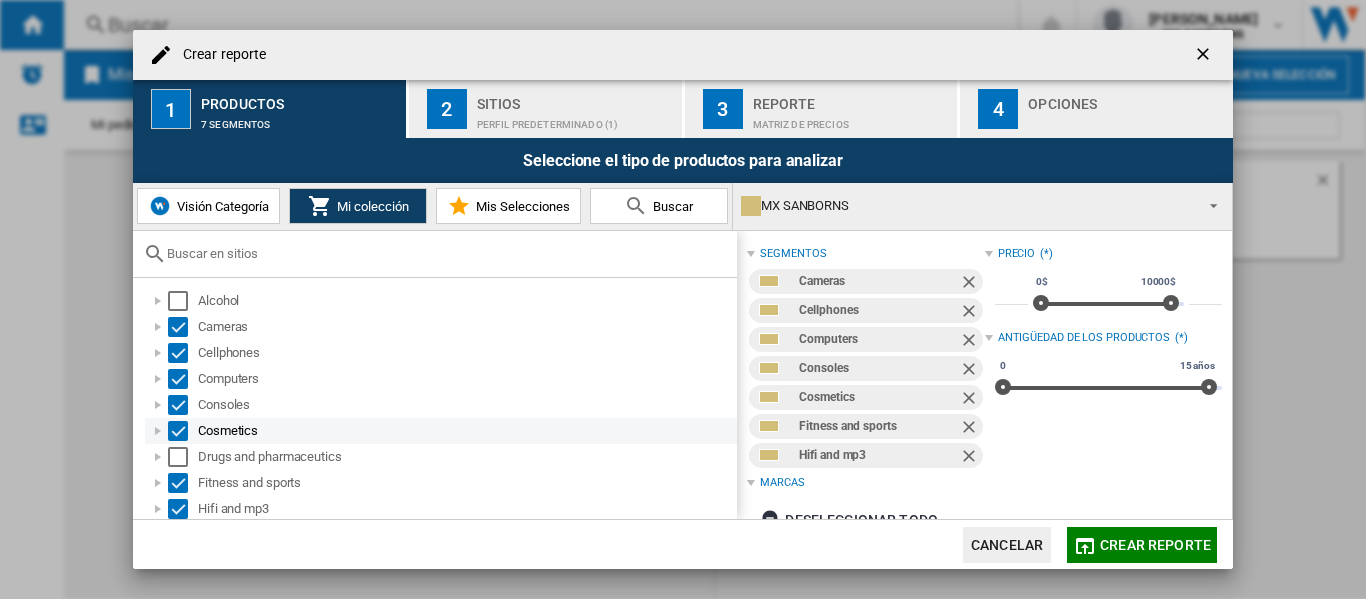 scroll, scrollTop: 185, scrollLeft: 0, axis: vertical 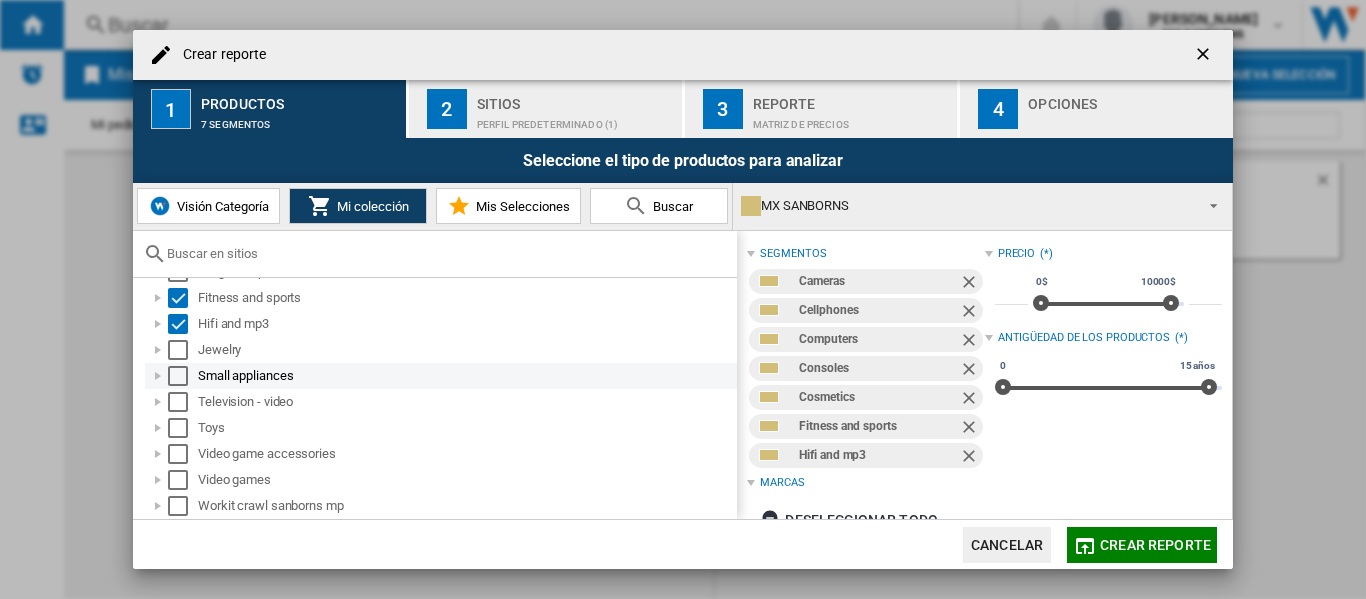 click at bounding box center (158, 376) 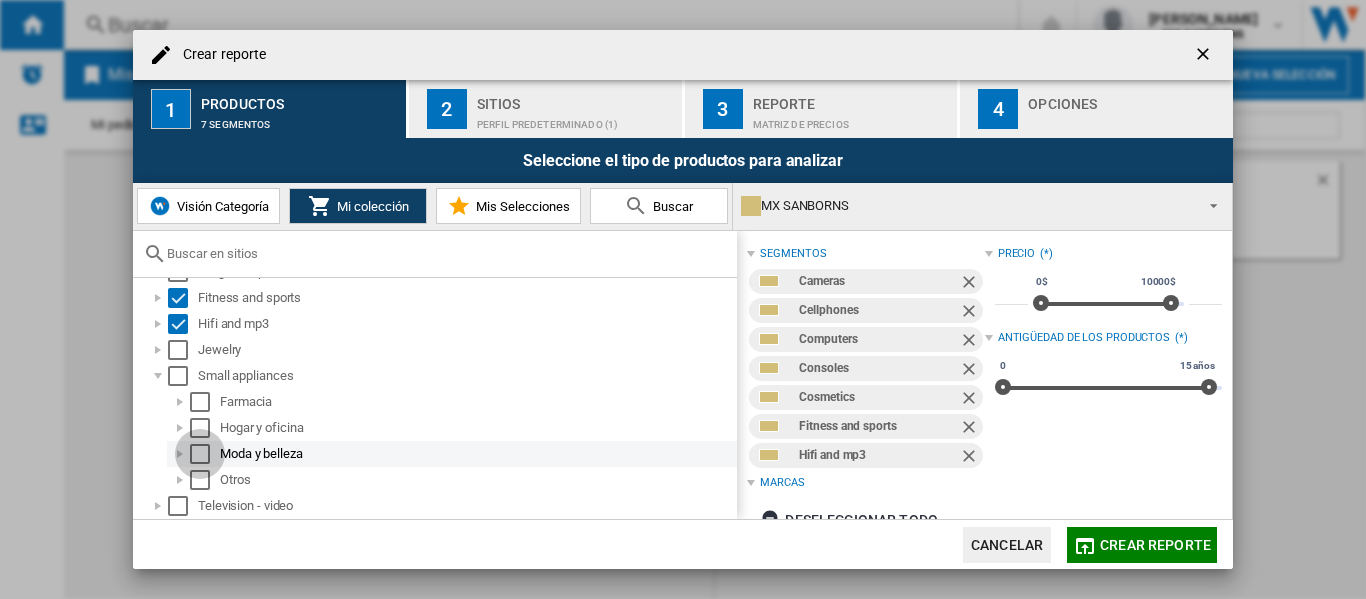click at bounding box center (200, 454) 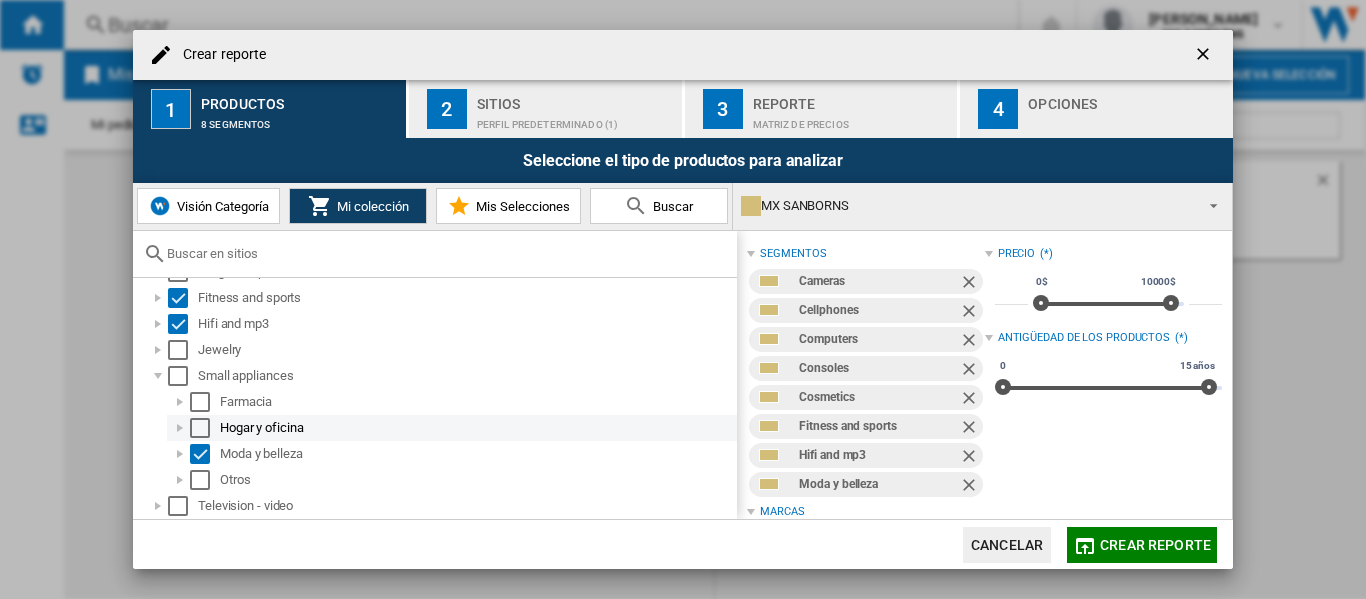click at bounding box center [200, 428] 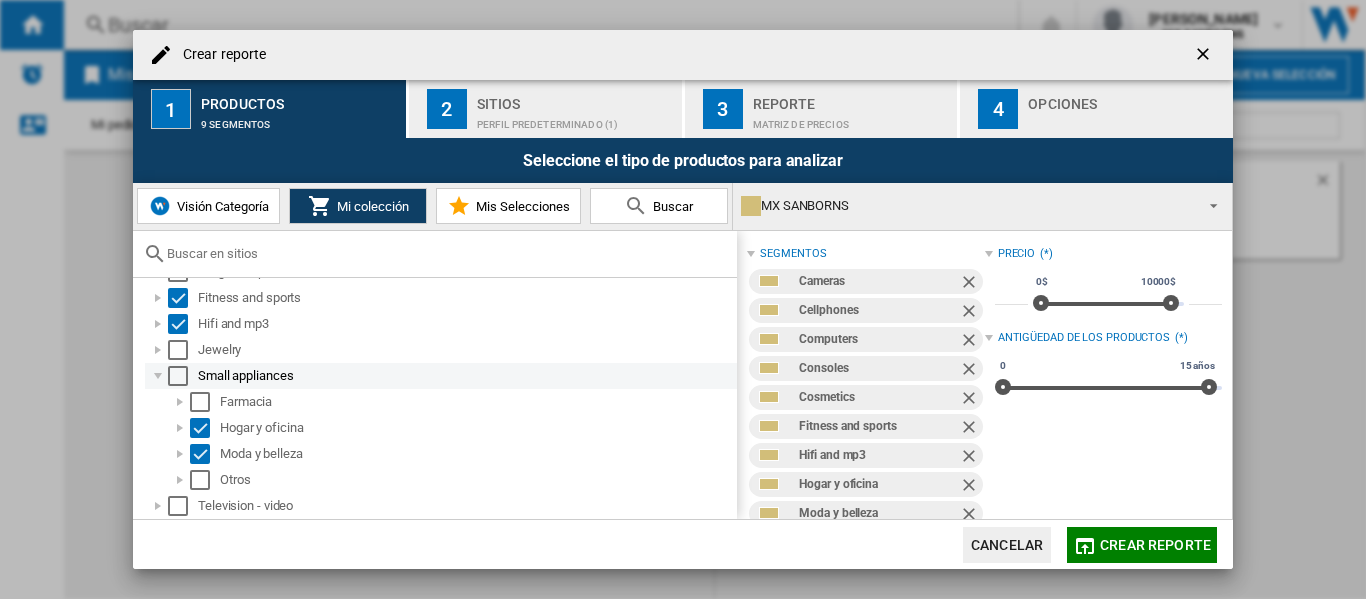 click at bounding box center (158, 376) 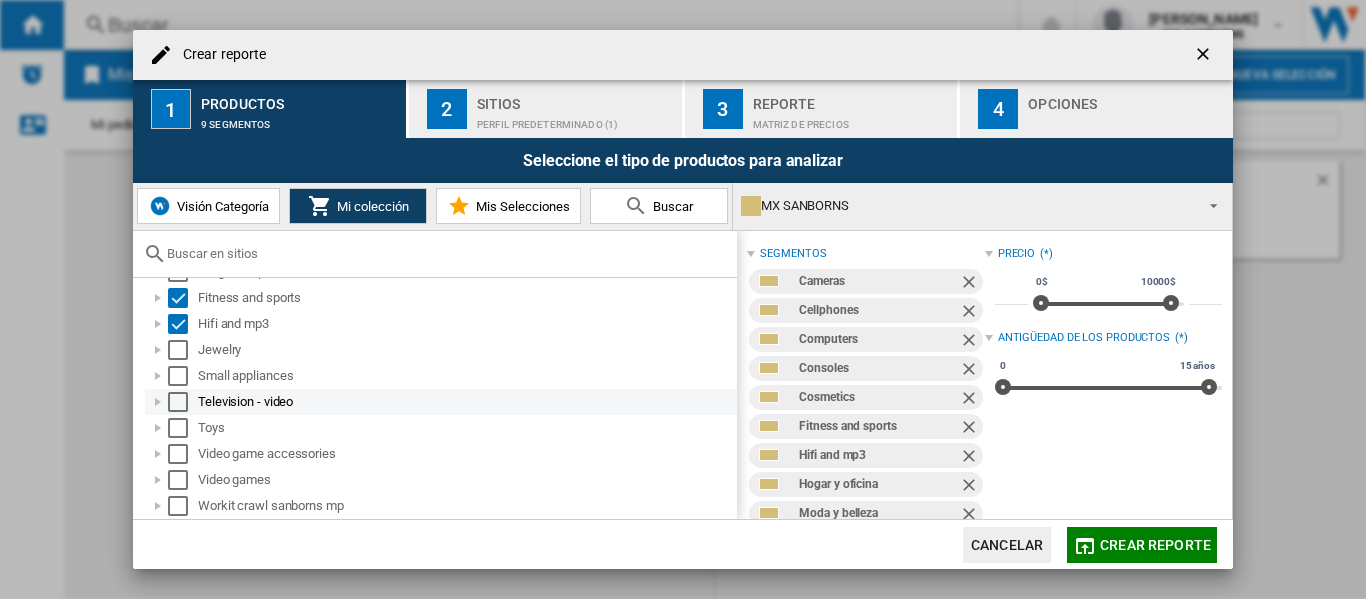 click at bounding box center (158, 402) 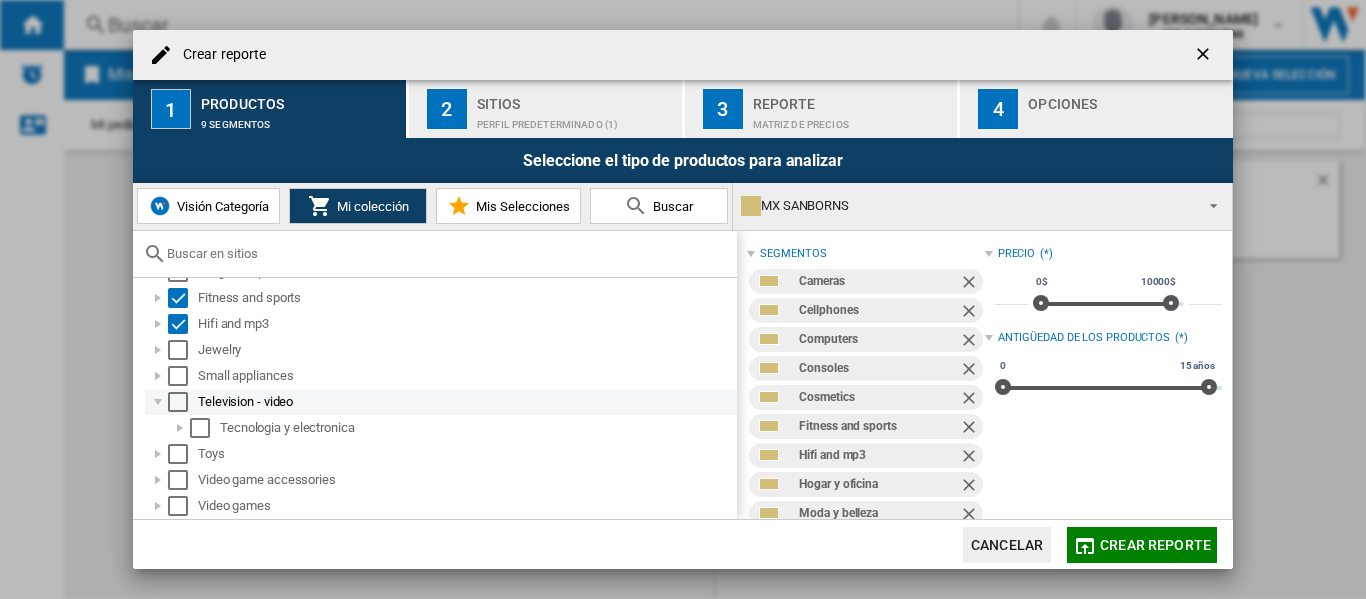 scroll, scrollTop: 211, scrollLeft: 0, axis: vertical 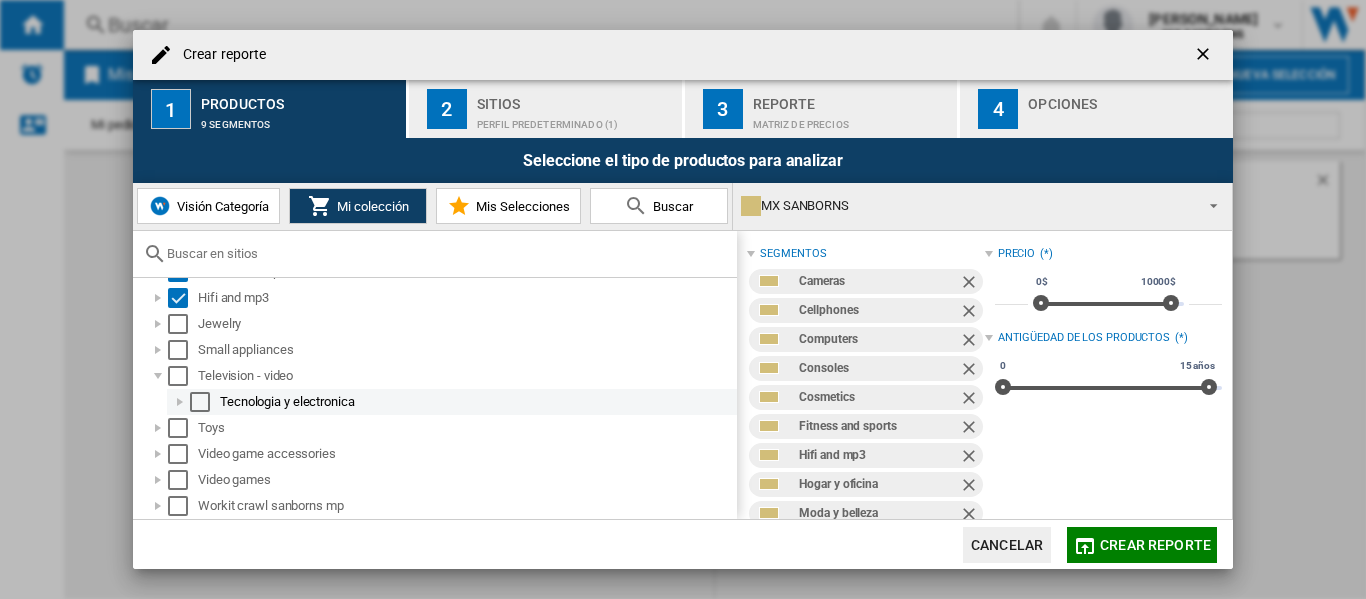click on "Tecnologia y electronica" at bounding box center [452, 402] 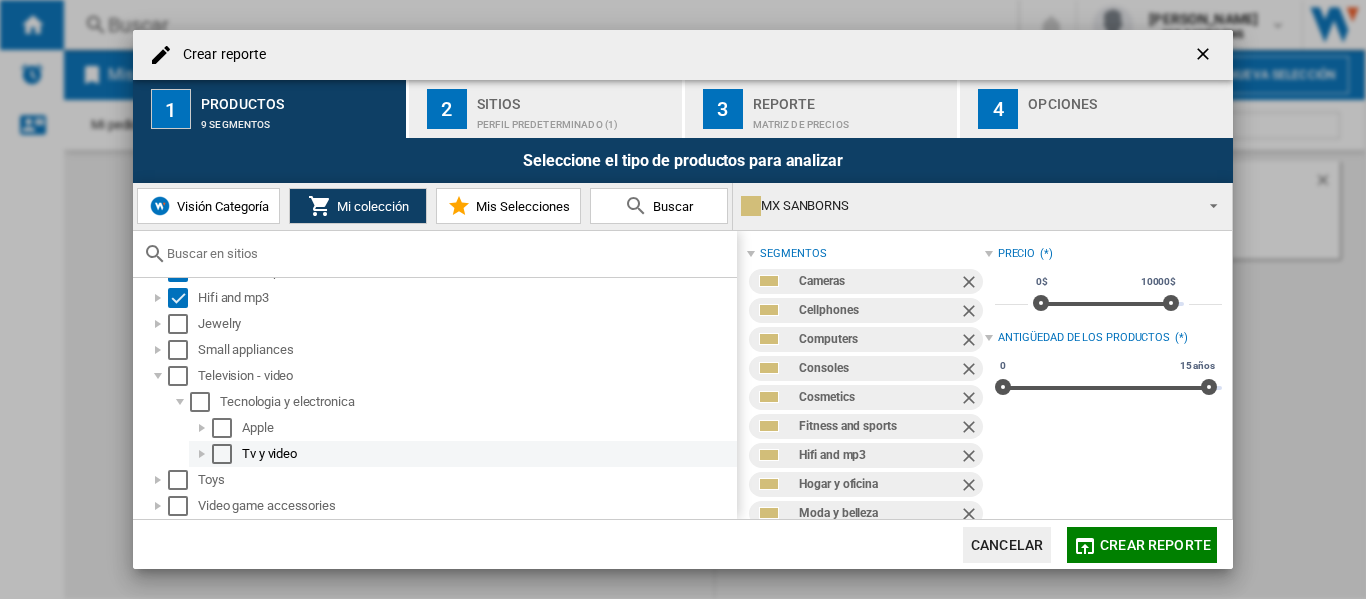 click at bounding box center (222, 454) 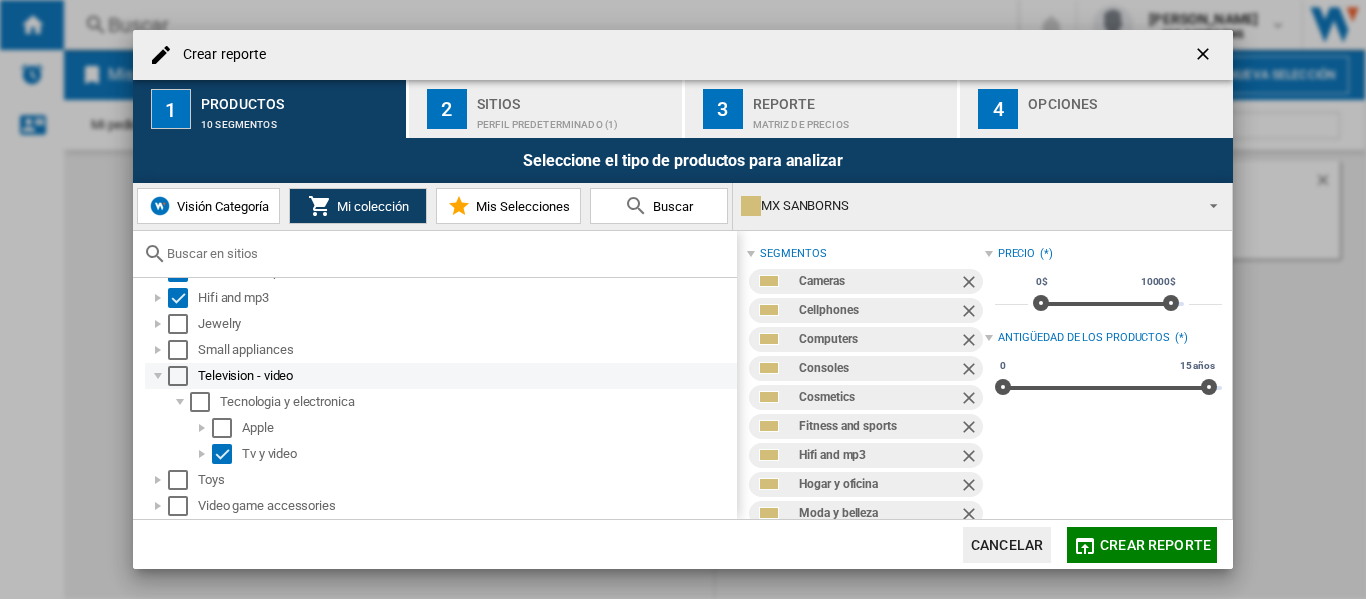 click at bounding box center [158, 376] 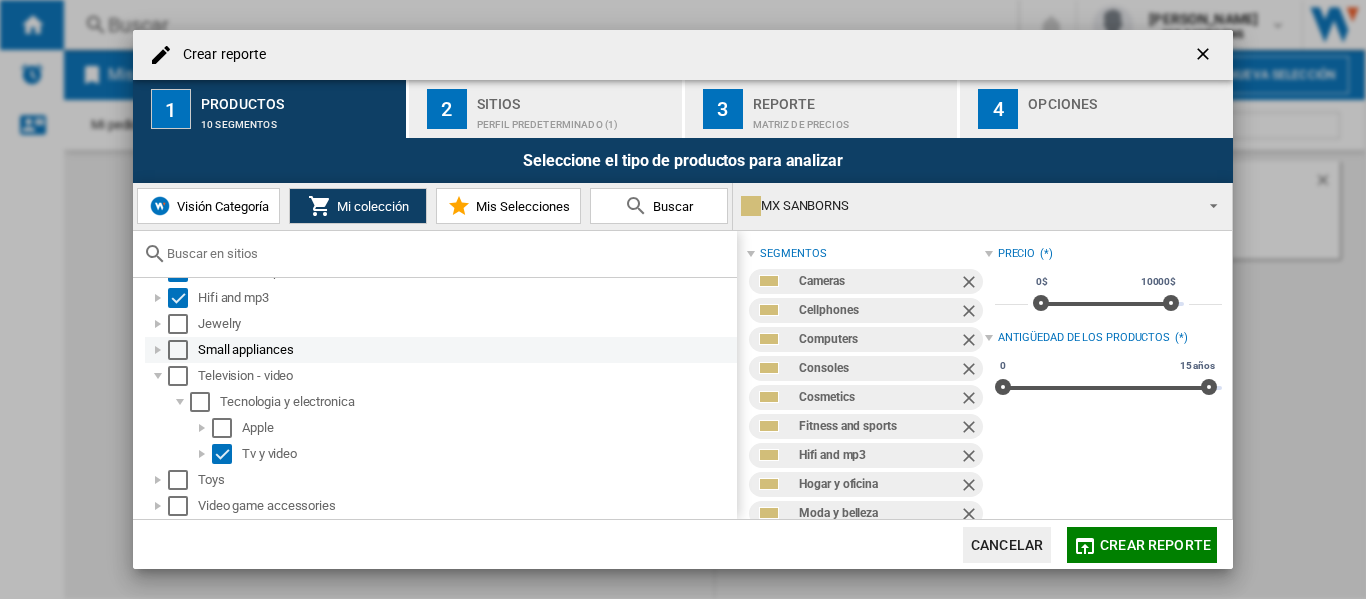 scroll, scrollTop: 185, scrollLeft: 0, axis: vertical 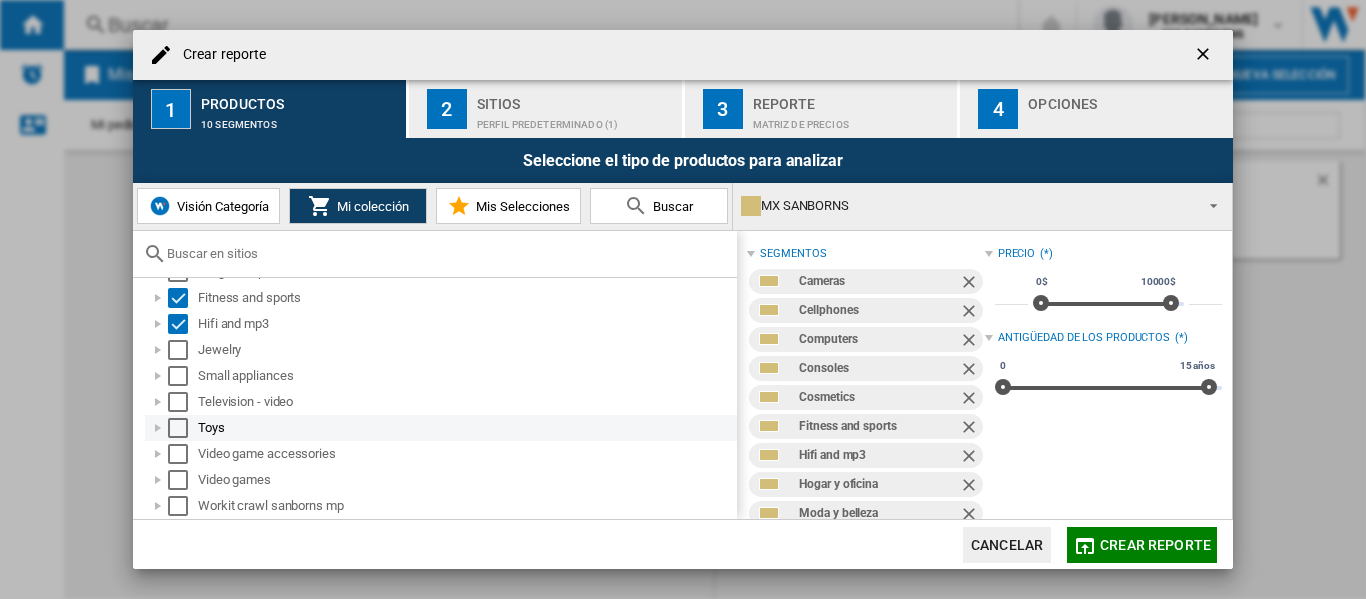 click at bounding box center (178, 428) 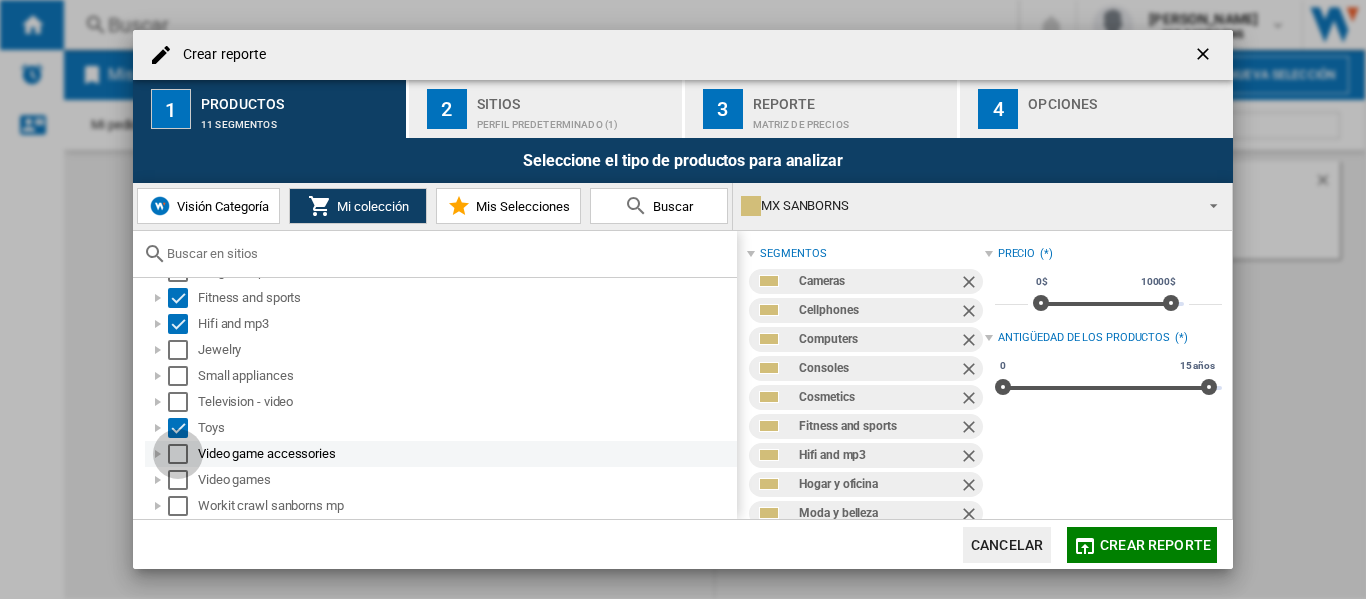 click at bounding box center [178, 454] 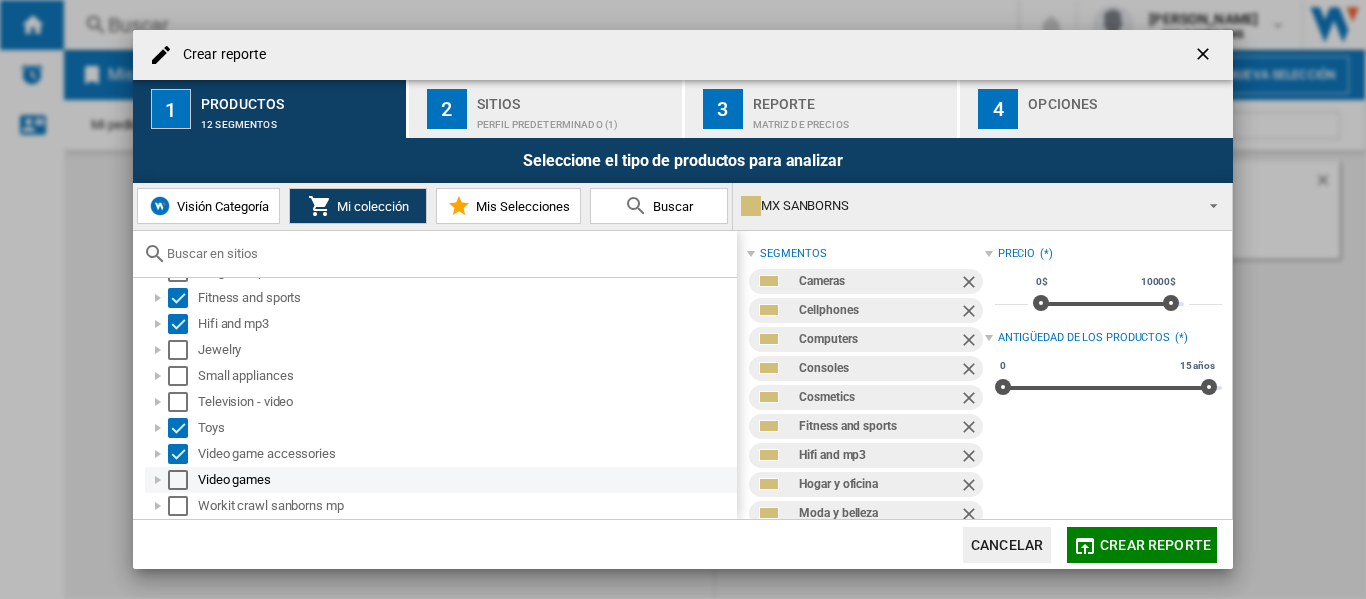 click at bounding box center (158, 480) 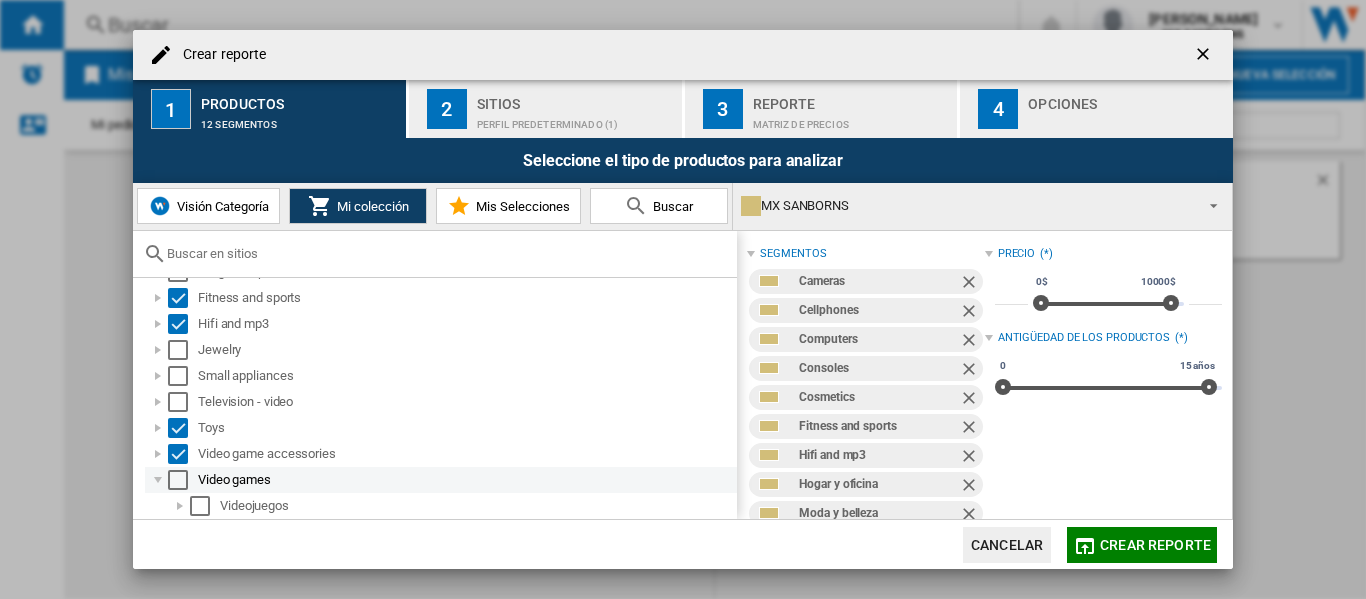 click at bounding box center (178, 480) 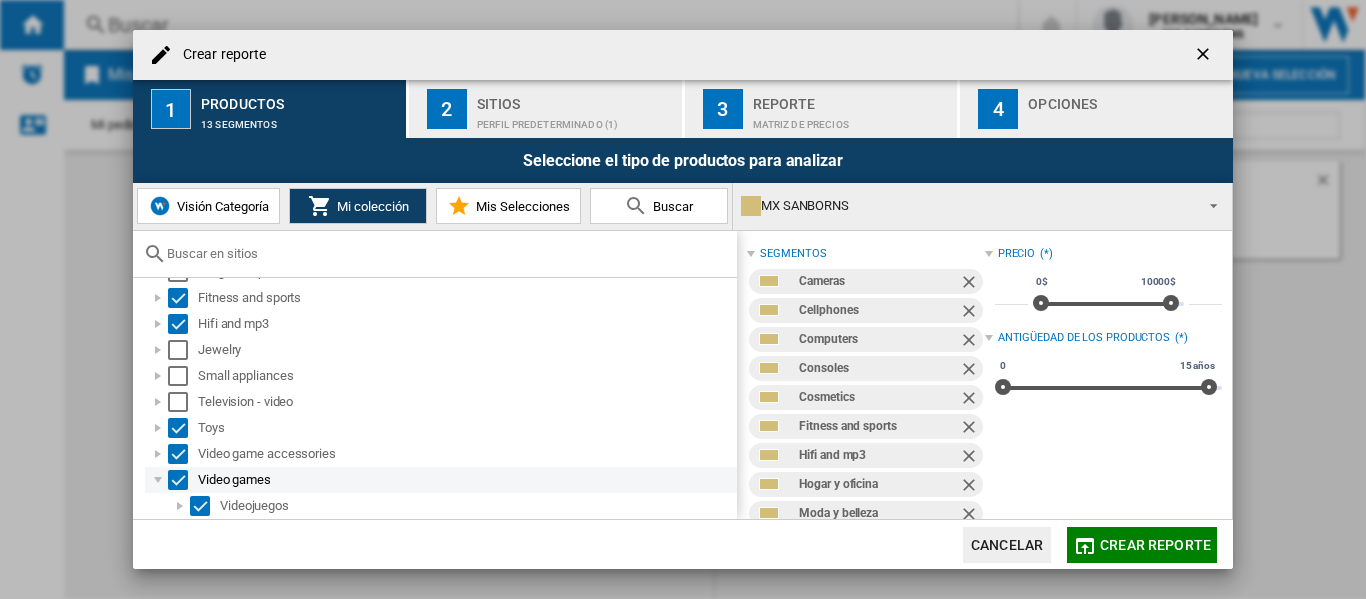 click at bounding box center [158, 480] 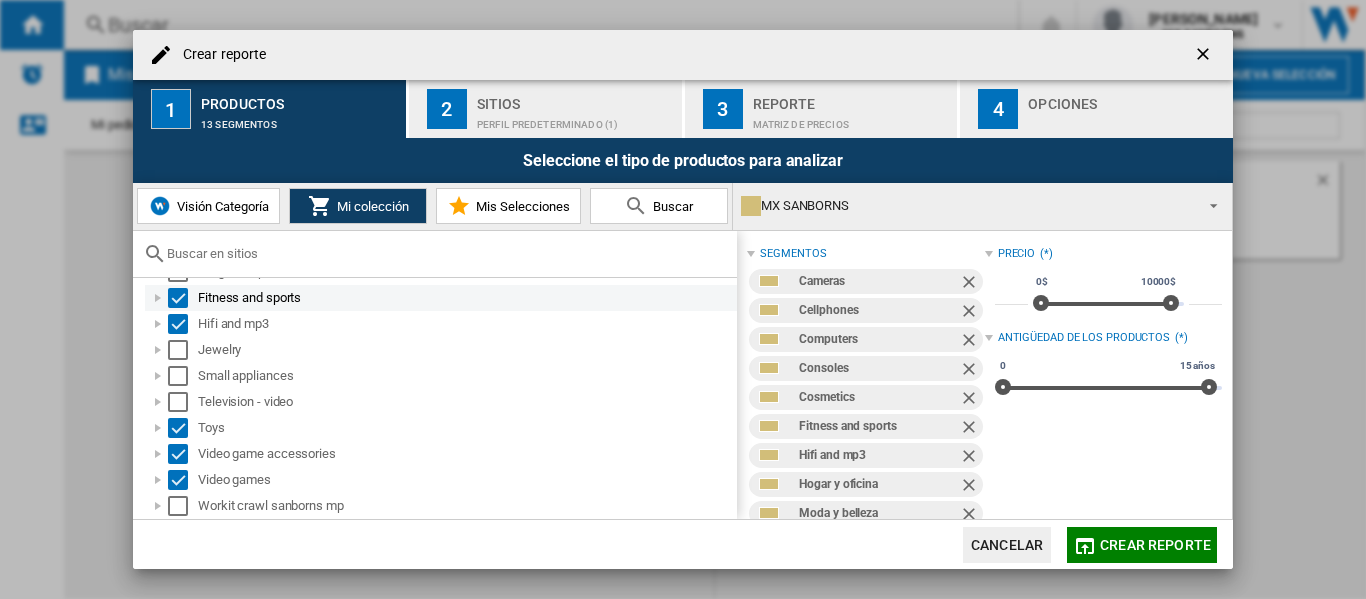 scroll, scrollTop: 0, scrollLeft: 0, axis: both 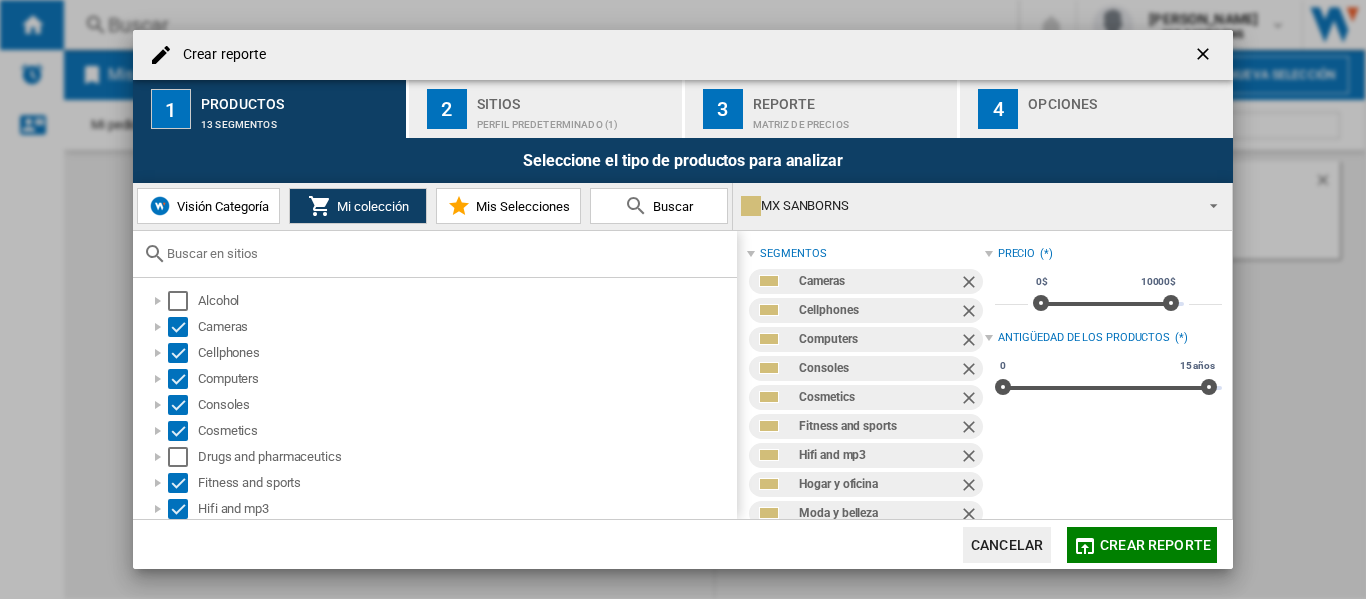 click on "Visión Categoría" at bounding box center [220, 206] 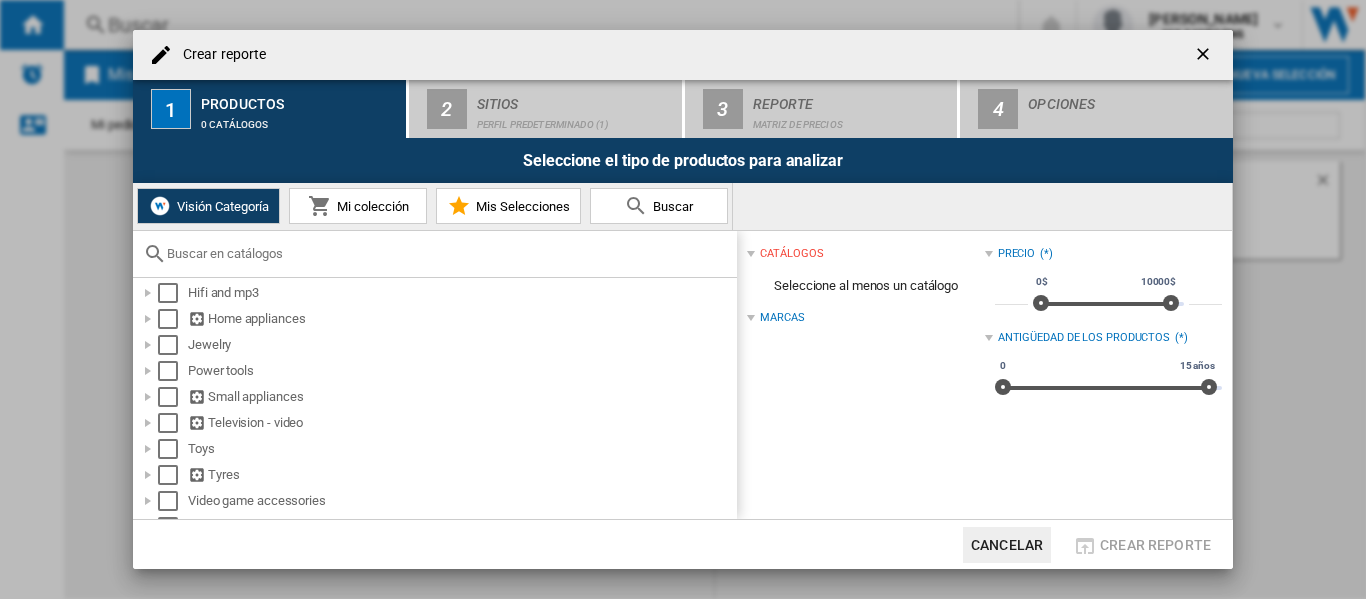 scroll, scrollTop: 266, scrollLeft: 0, axis: vertical 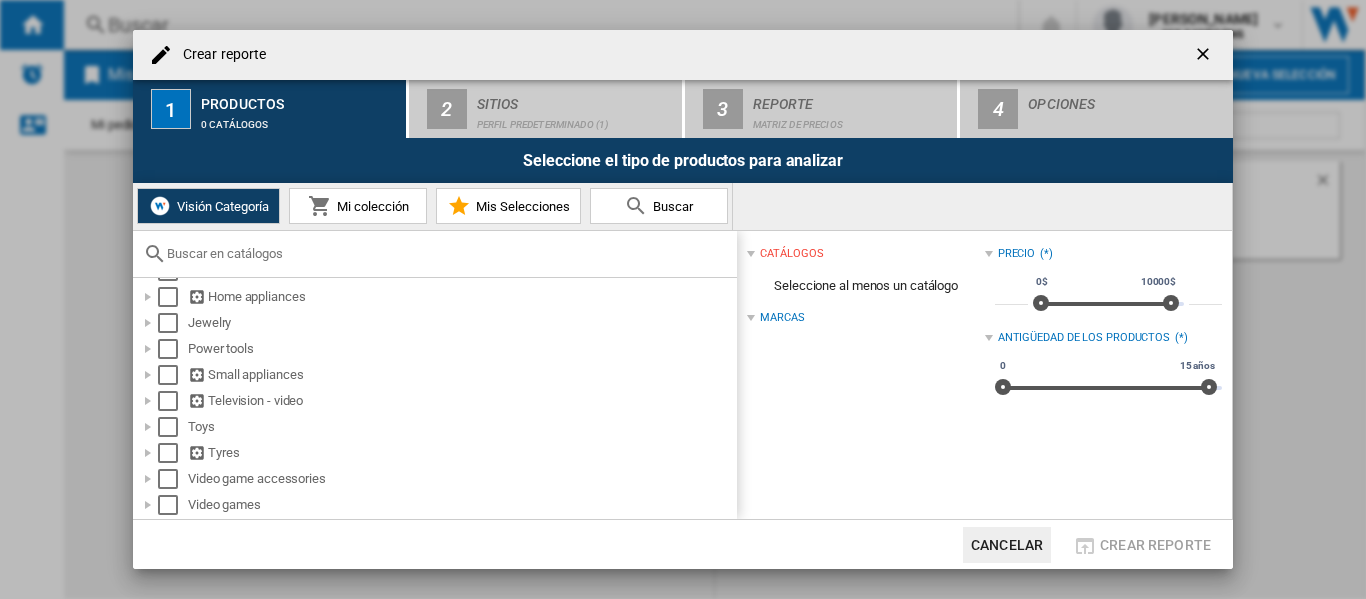 click on "Mi colección" at bounding box center [370, 206] 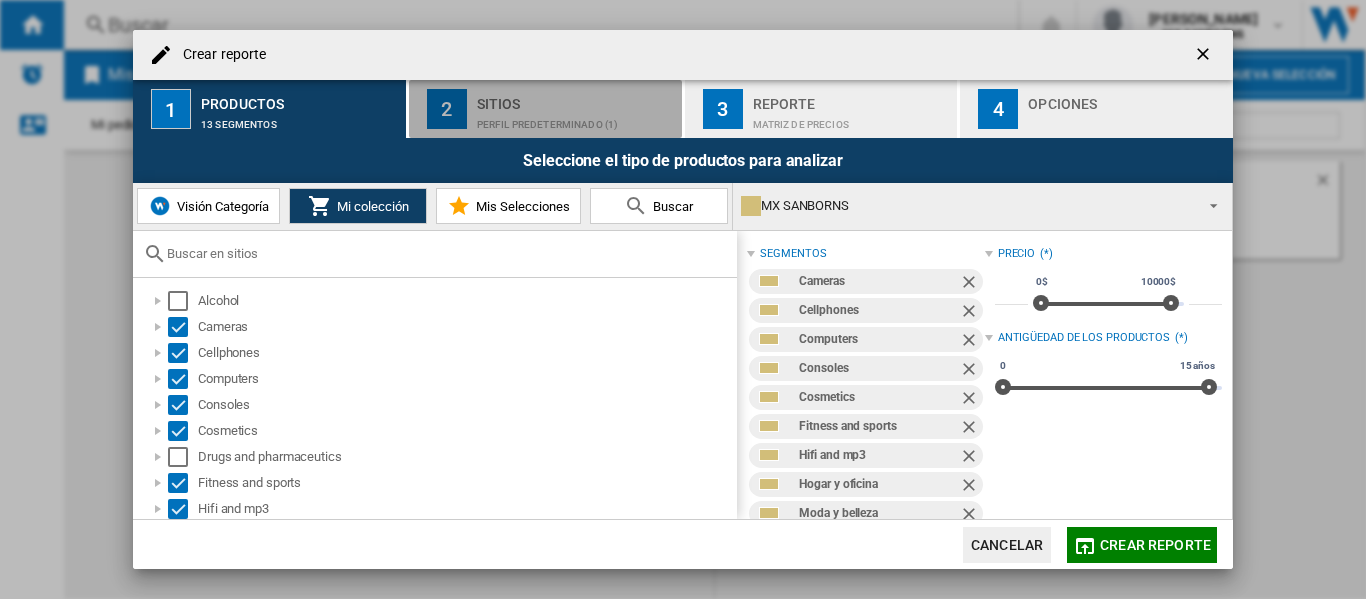 click on "Sitios" at bounding box center [575, 98] 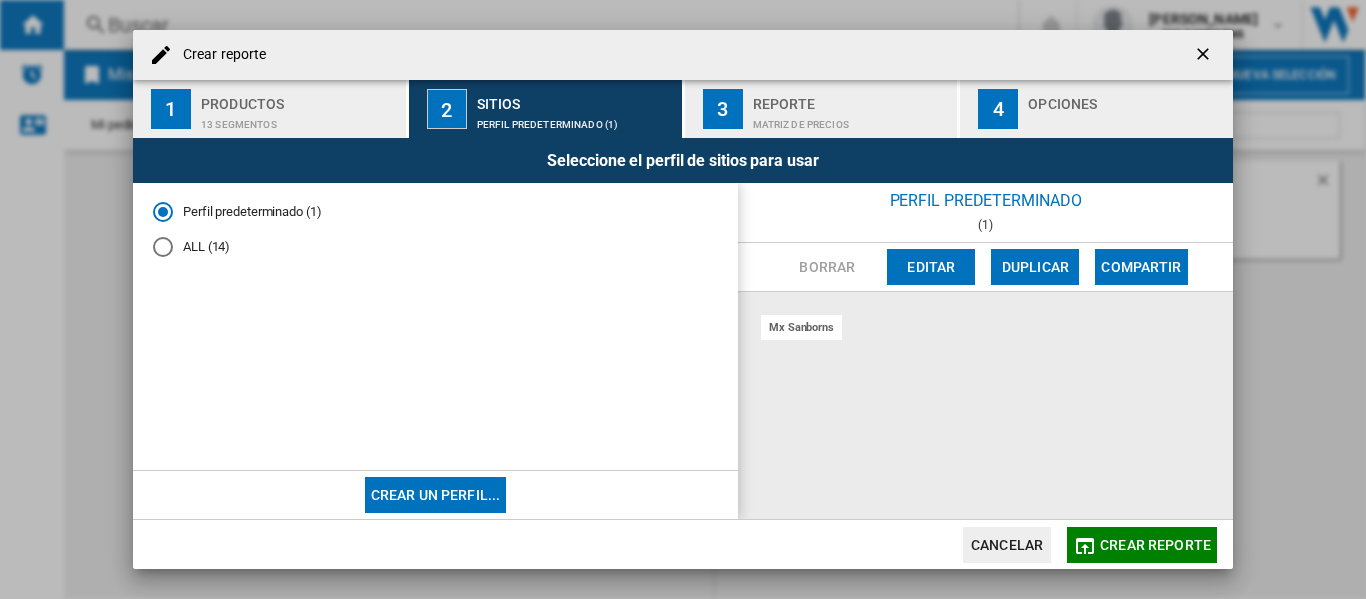 click at bounding box center (163, 247) 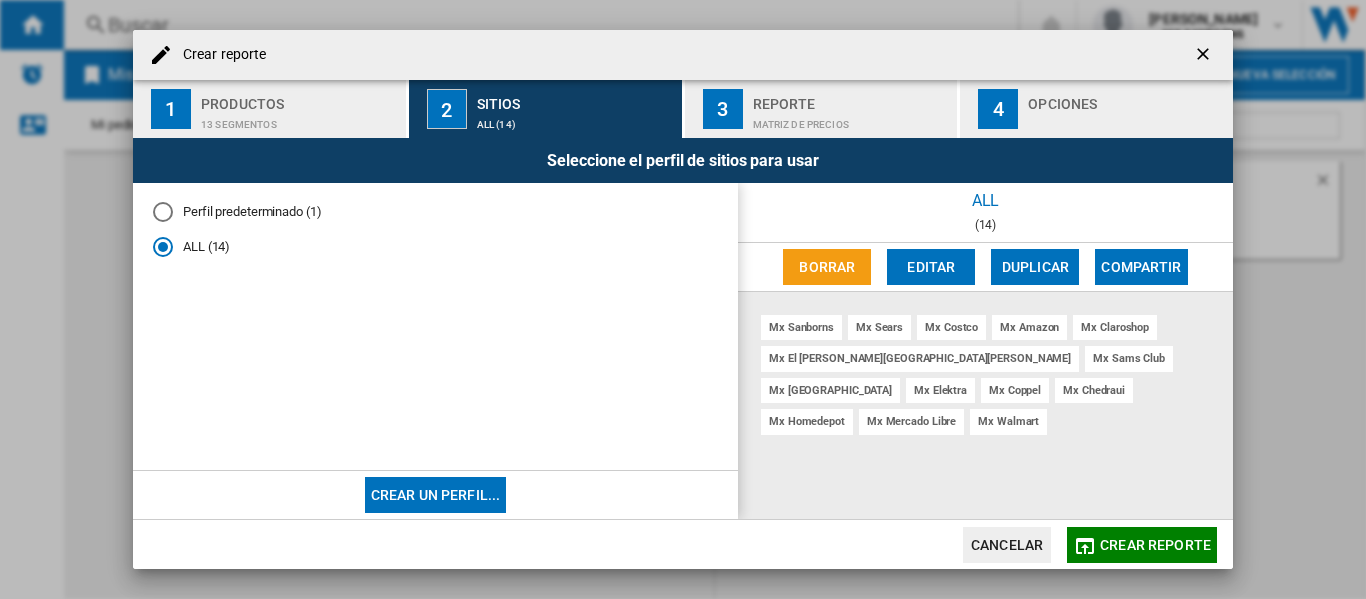 drag, startPoint x: 585, startPoint y: 109, endPoint x: 650, endPoint y: 109, distance: 65 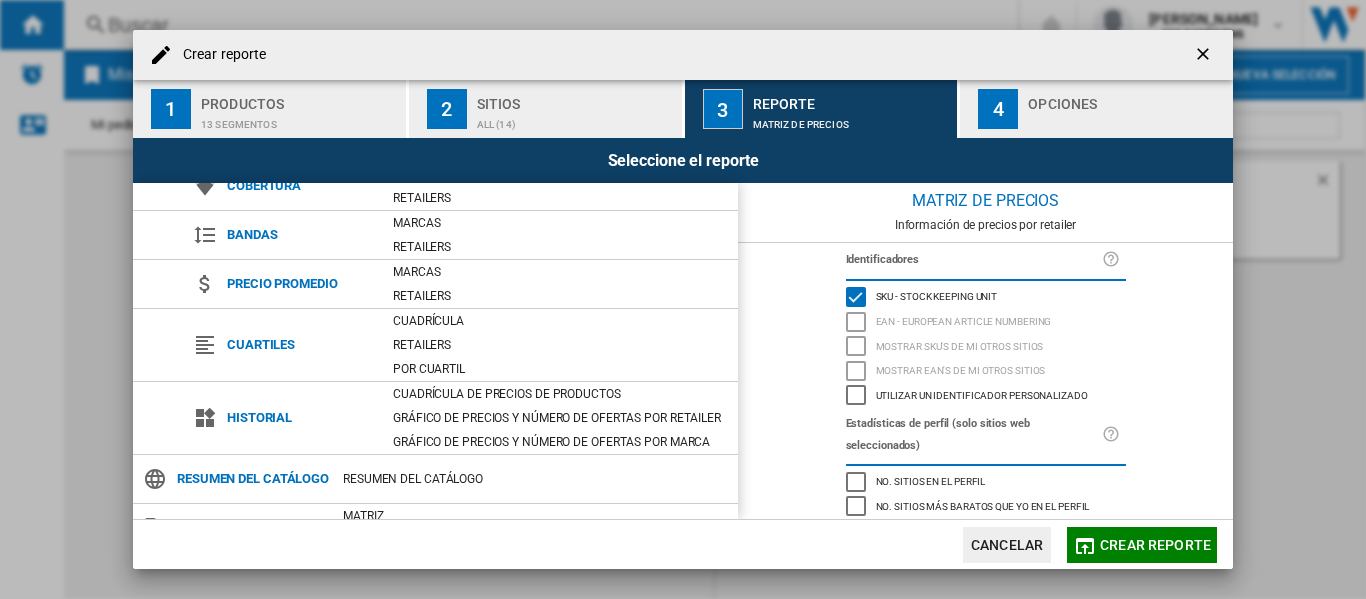 scroll, scrollTop: 0, scrollLeft: 0, axis: both 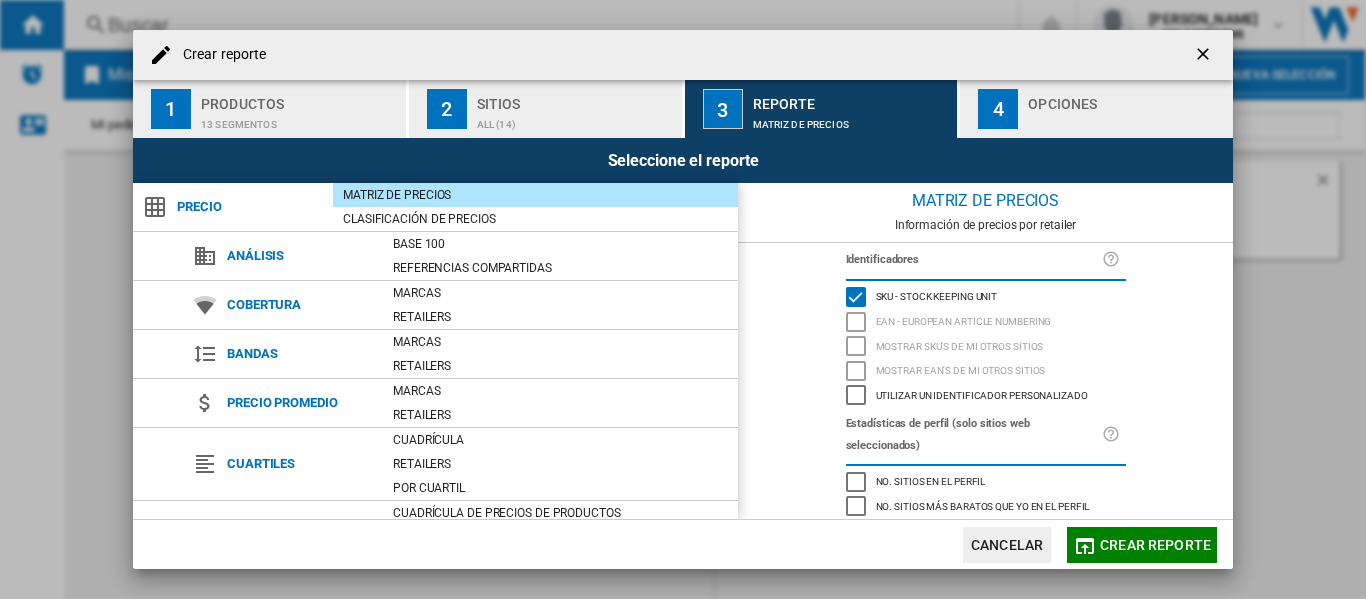 click on "Análisis" at bounding box center [300, 256] 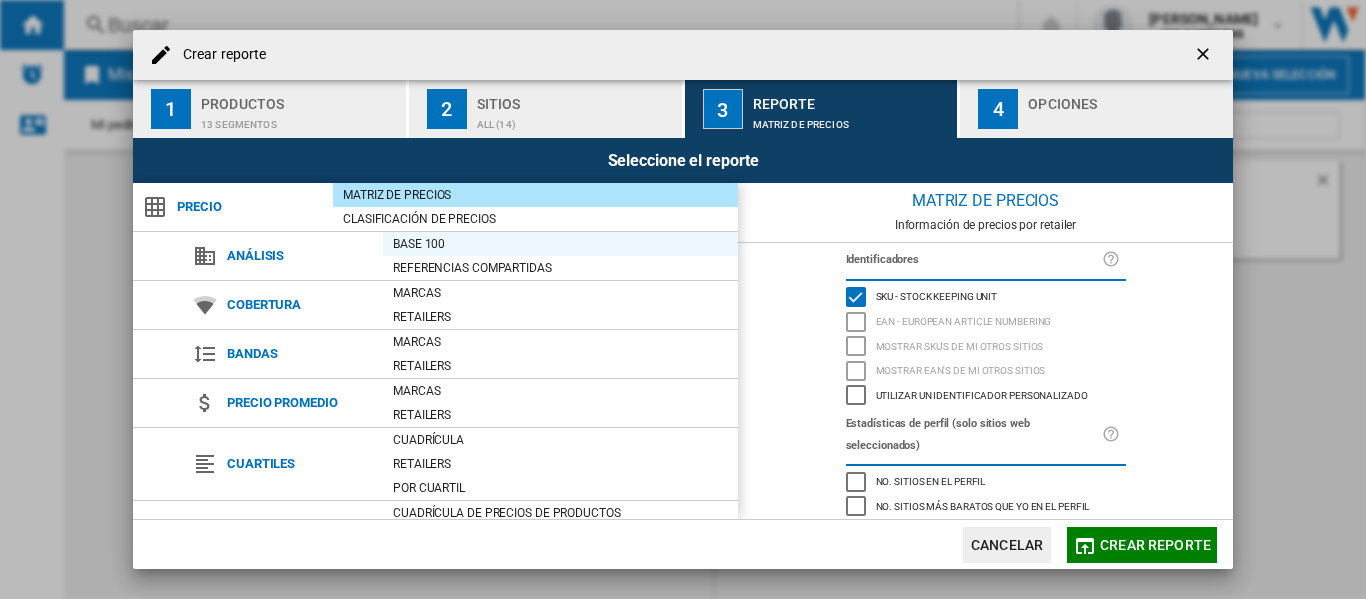 click on "Base 100" at bounding box center (560, 244) 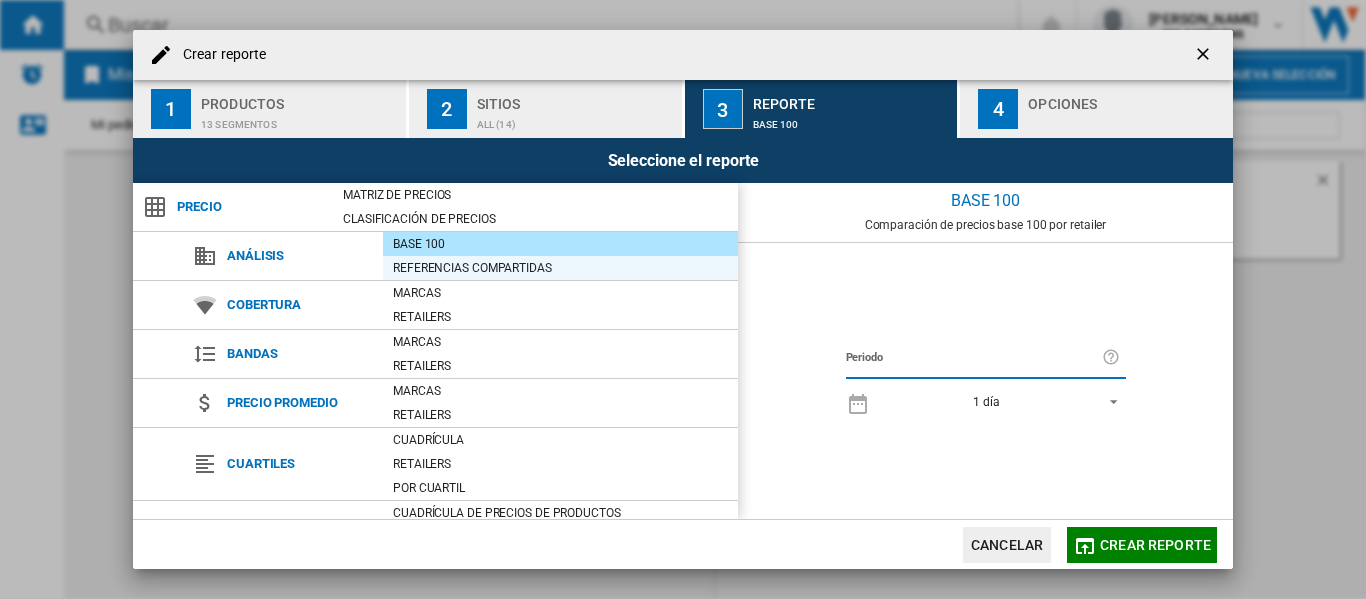 click on "Referencias compartidas" at bounding box center (560, 268) 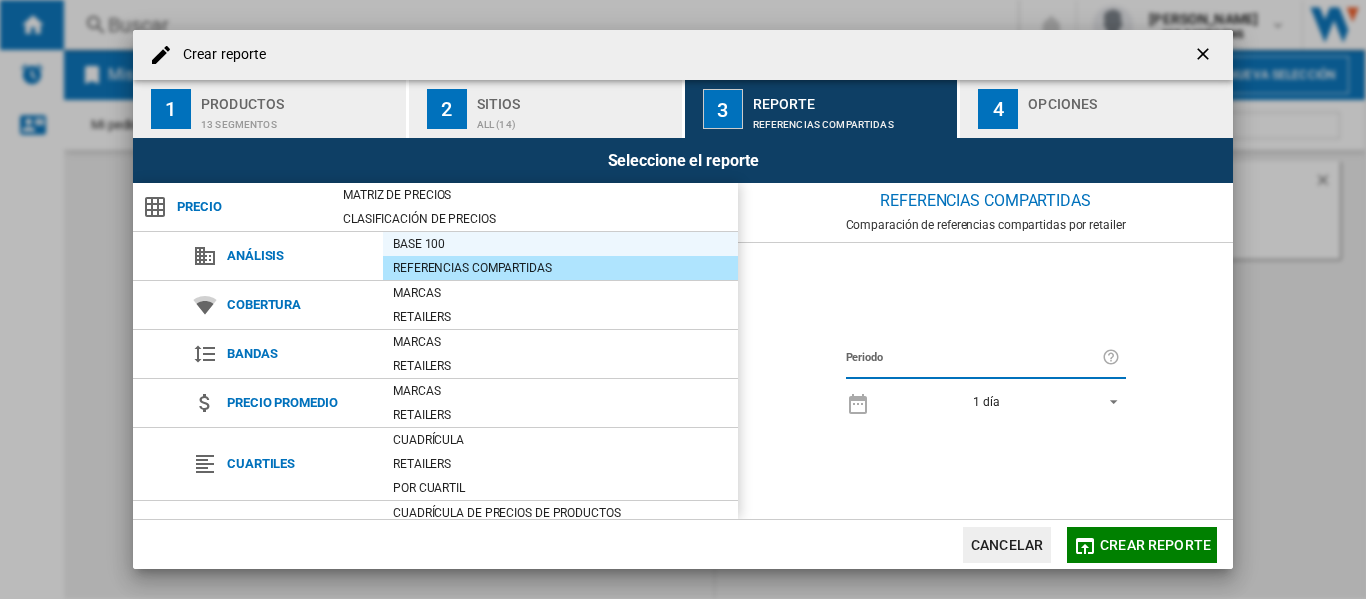click on "Base 100" at bounding box center [560, 244] 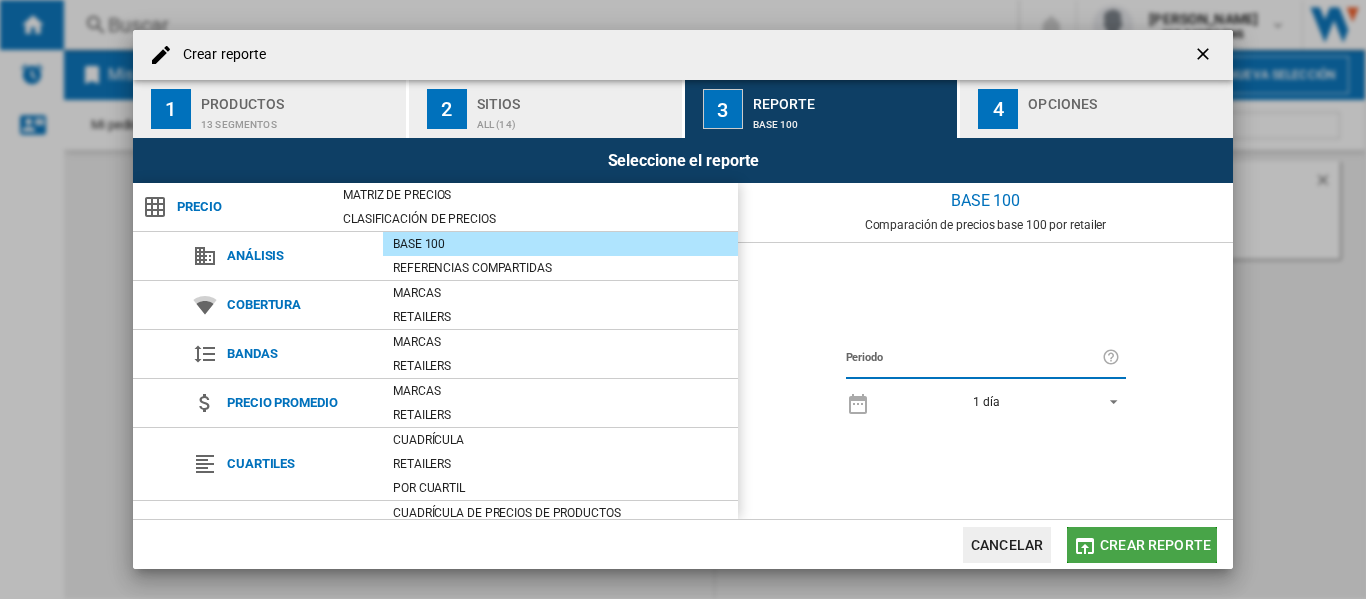 click on "Crear reporte" 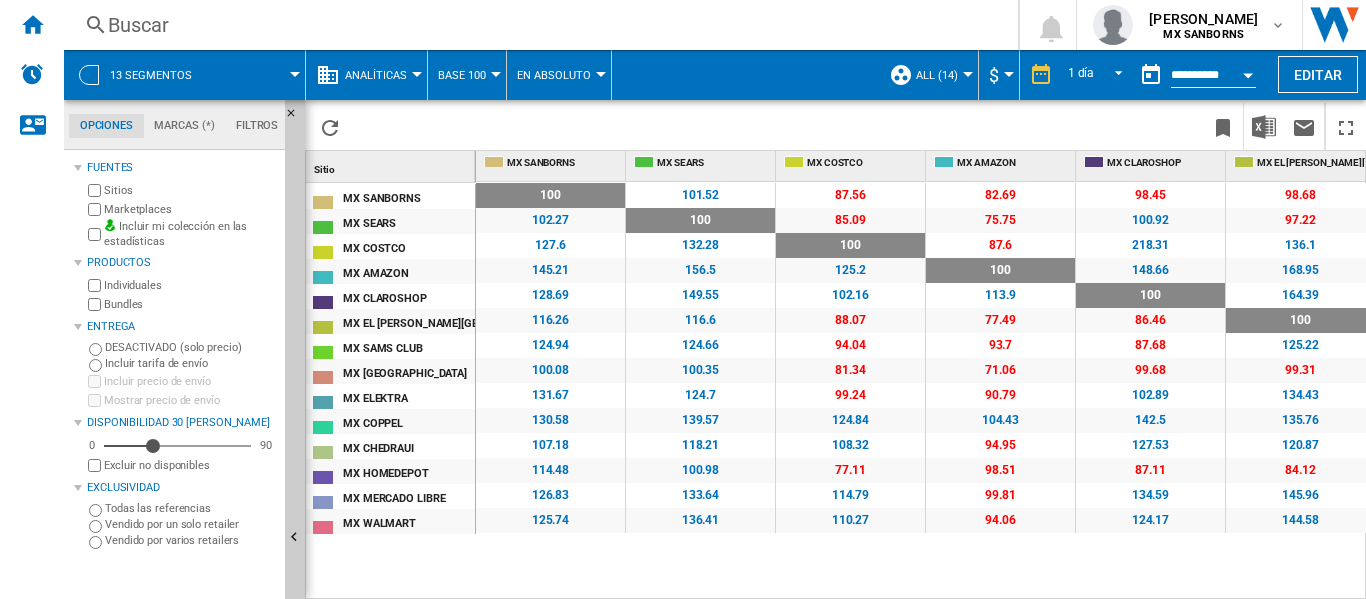 scroll, scrollTop: 0, scrollLeft: 92, axis: horizontal 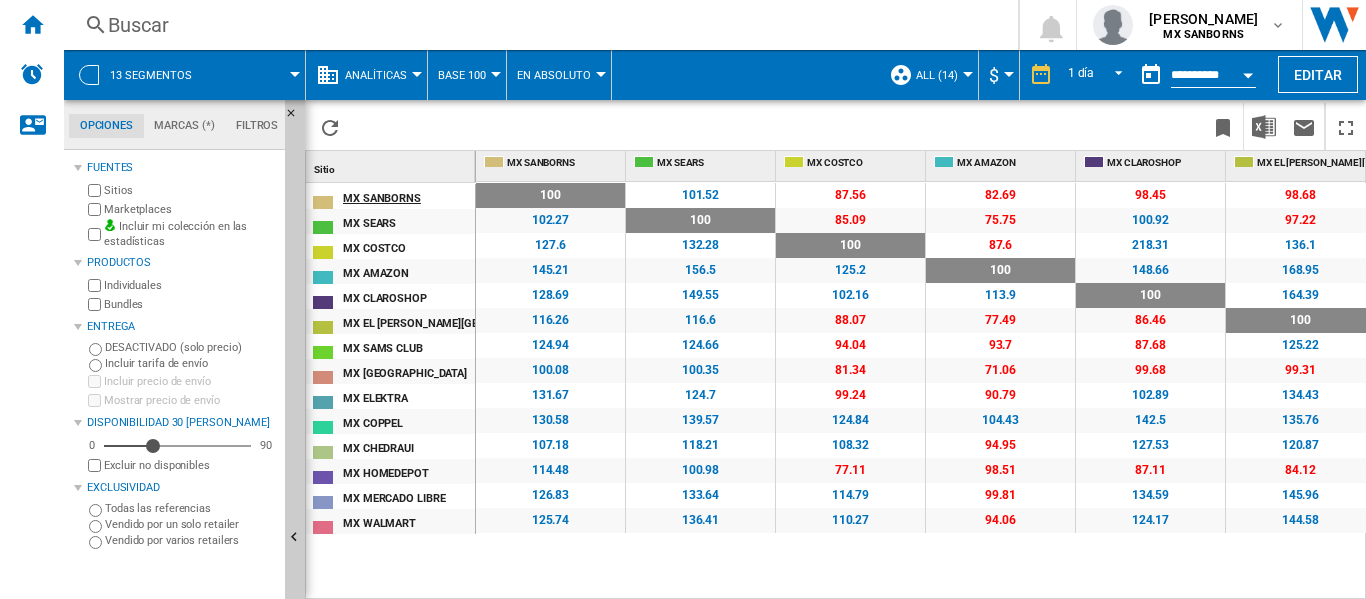 click on "MX SANBORNS" at bounding box center [408, 196] 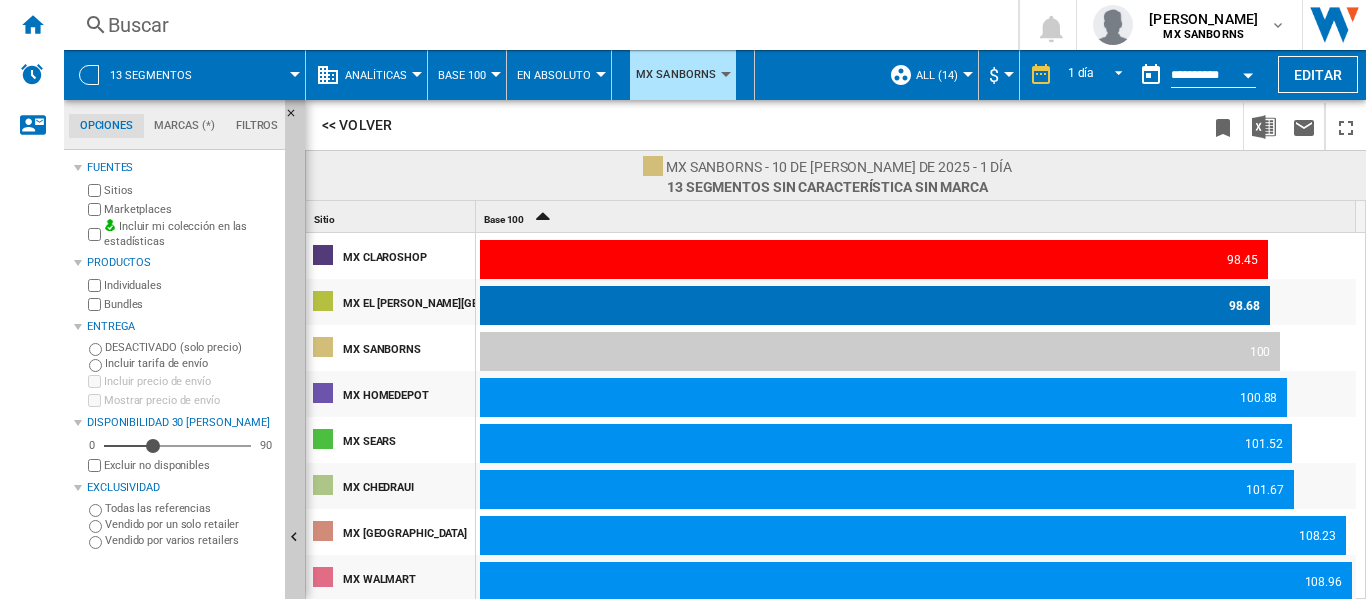 scroll, scrollTop: 0, scrollLeft: 0, axis: both 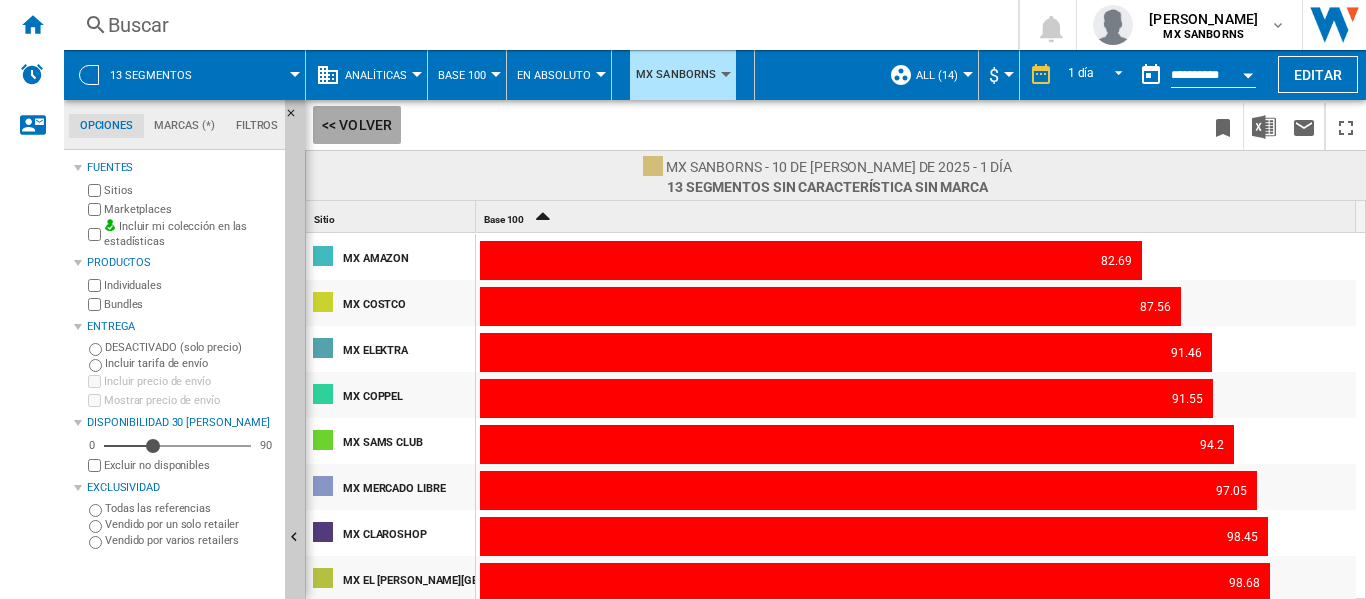 click on "<< Volver" at bounding box center (357, 125) 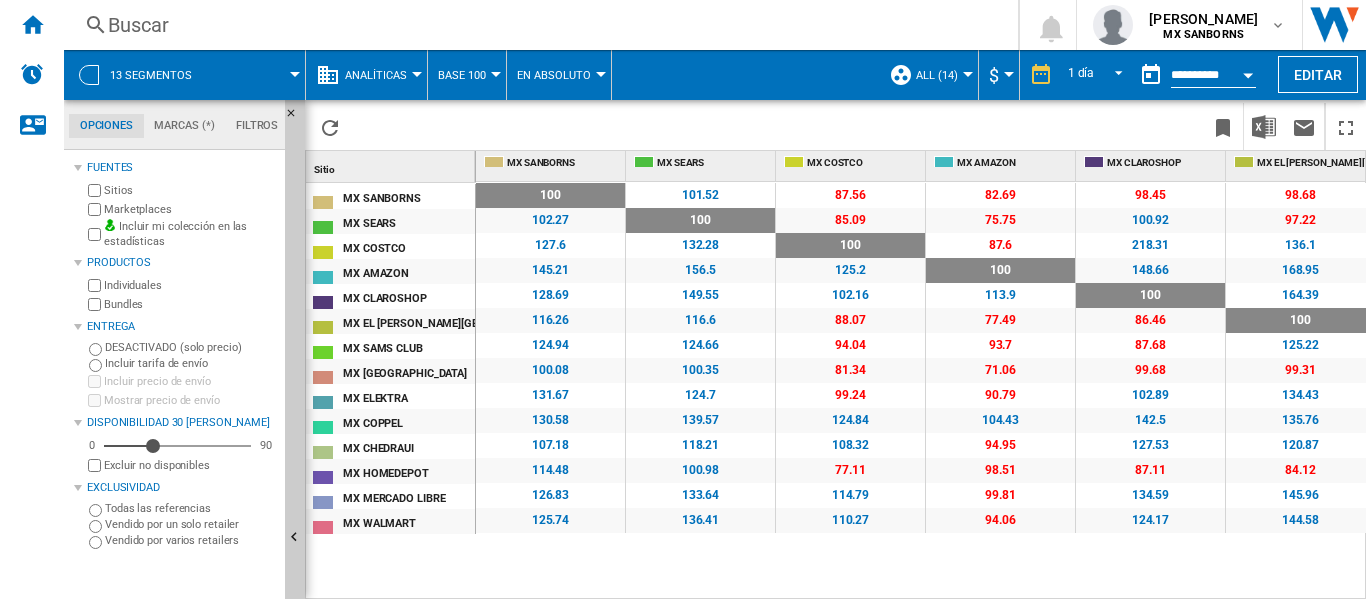 click on "Marcas (*)" 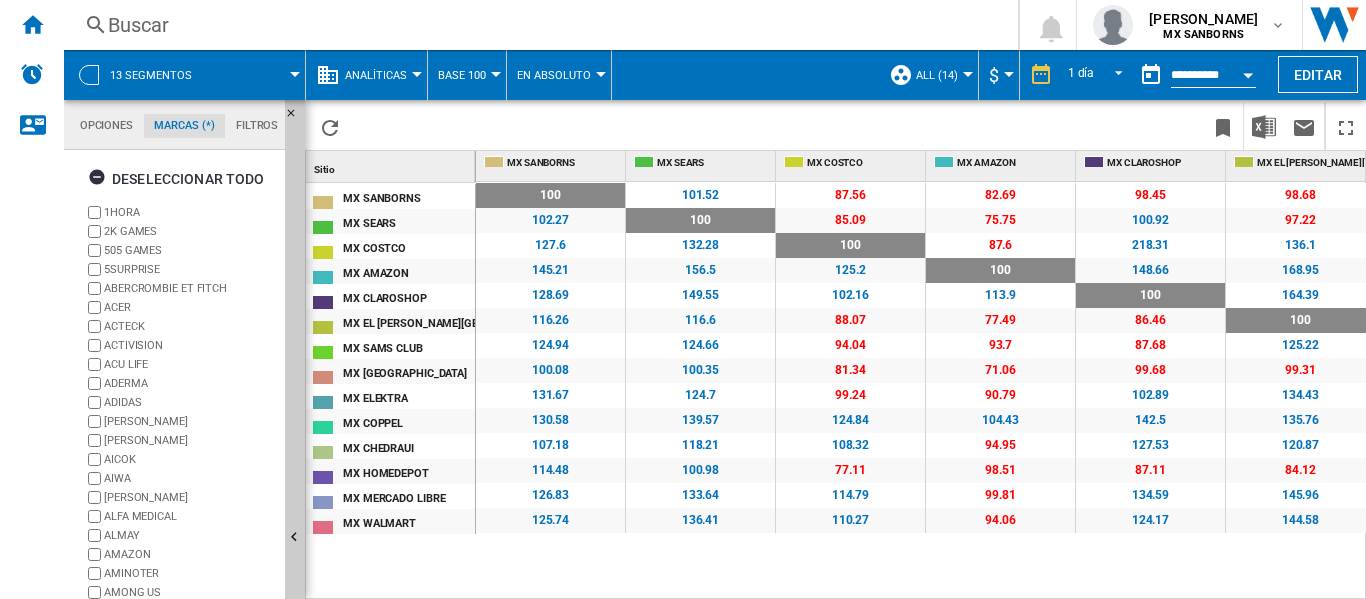 drag, startPoint x: 547, startPoint y: 332, endPoint x: 518, endPoint y: 208, distance: 127.345985 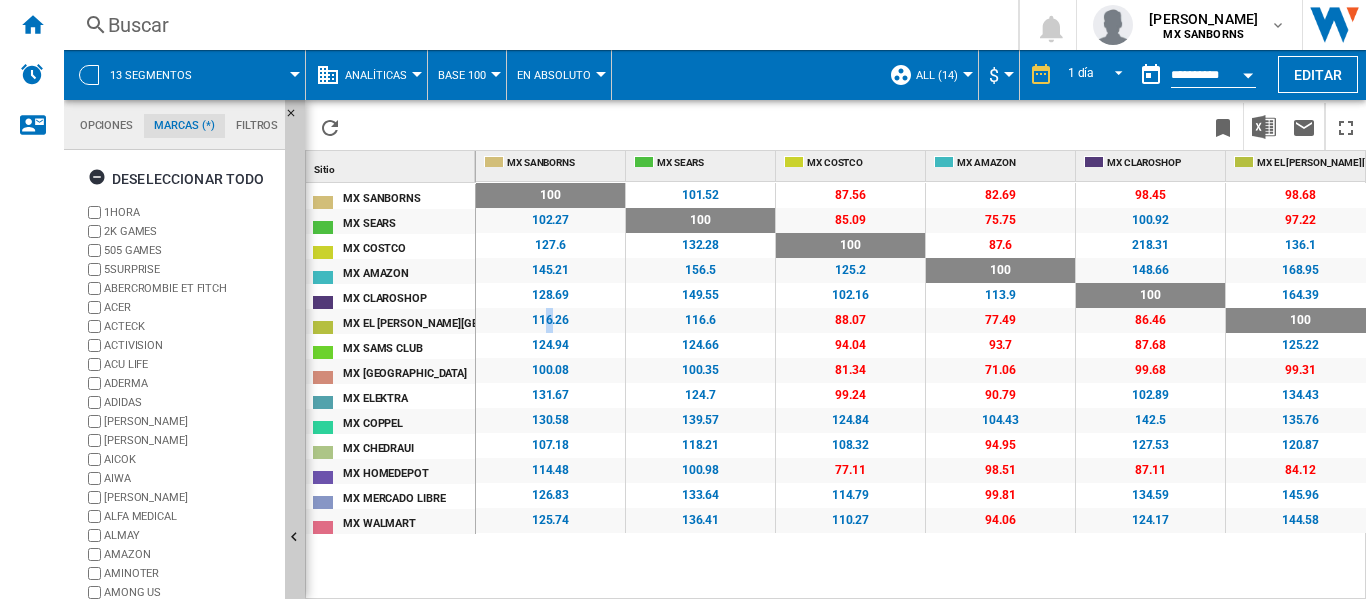 click on "MX SANBORNS" at bounding box center [564, 159] 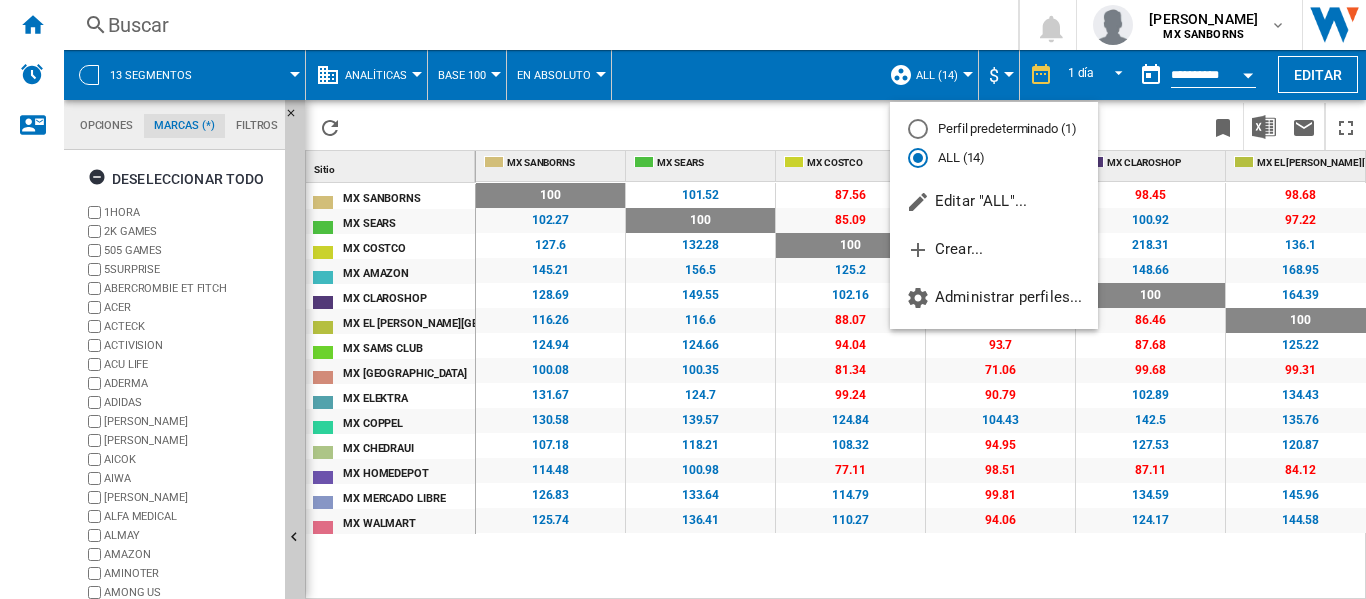 click at bounding box center (683, 299) 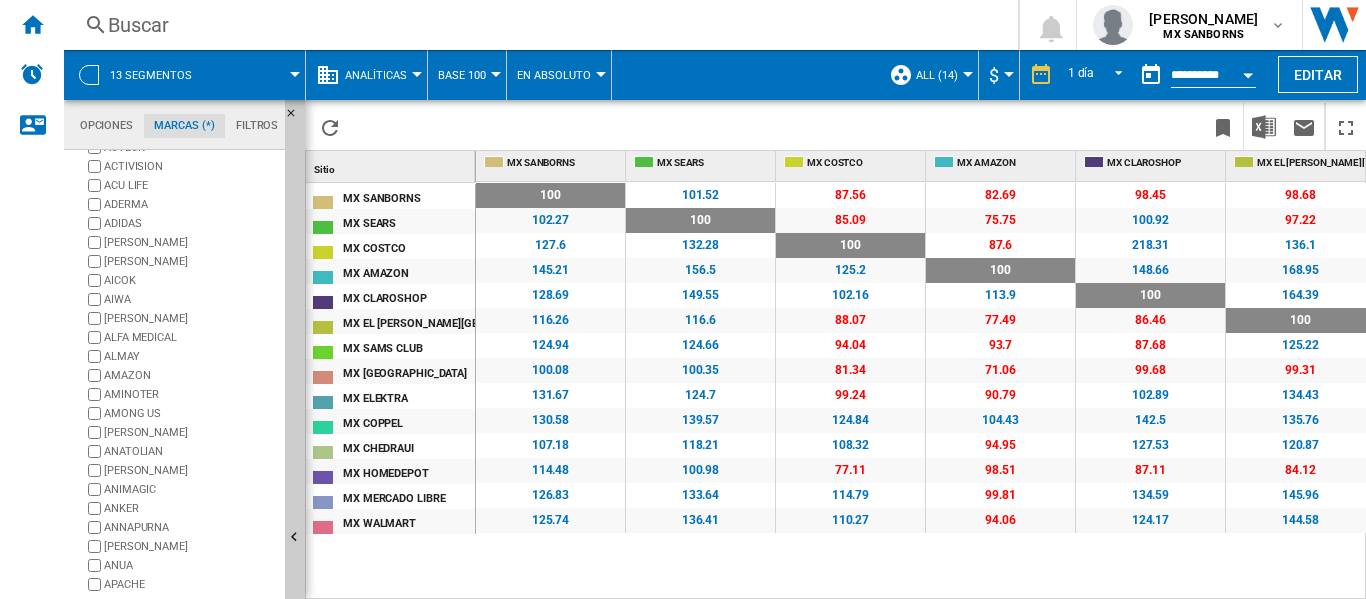 scroll, scrollTop: 218, scrollLeft: 0, axis: vertical 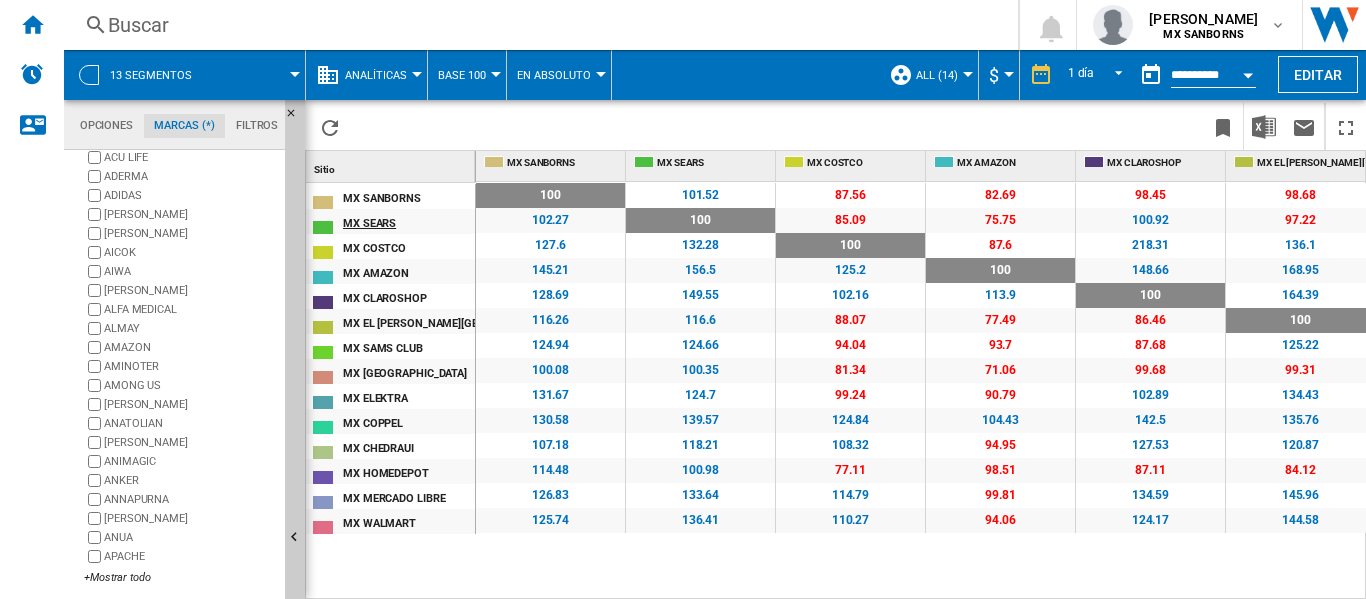 click on "MX SEARS" at bounding box center (408, 221) 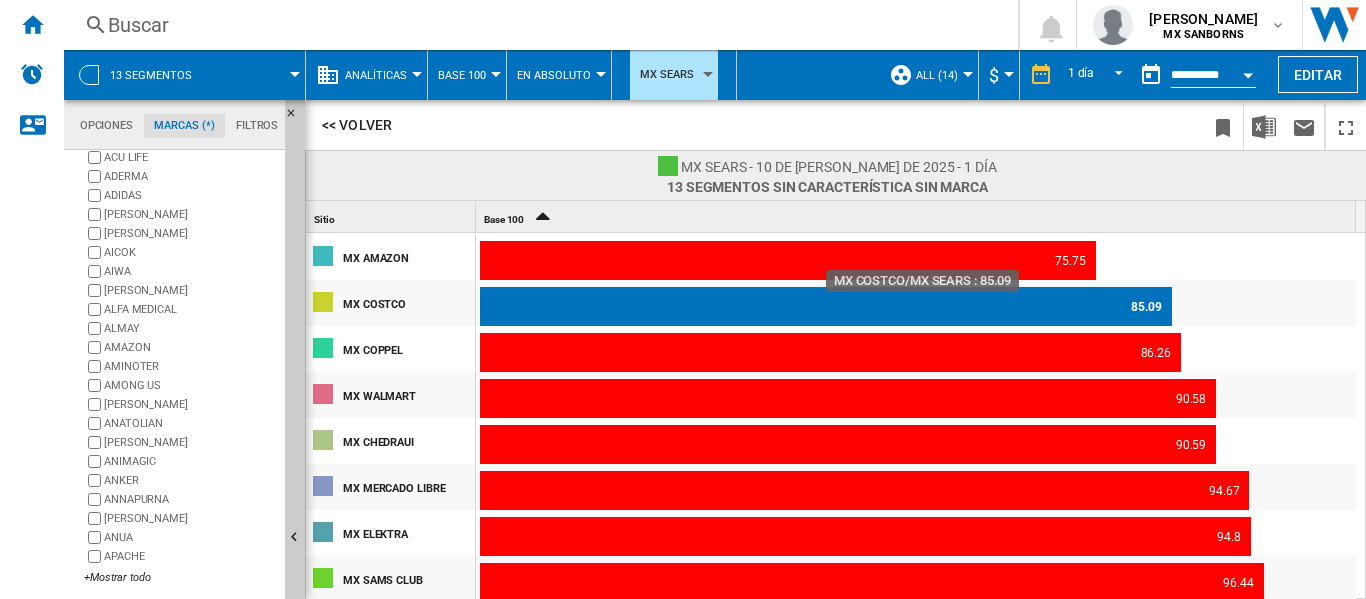 drag, startPoint x: 499, startPoint y: 309, endPoint x: 495, endPoint y: 297, distance: 12.649111 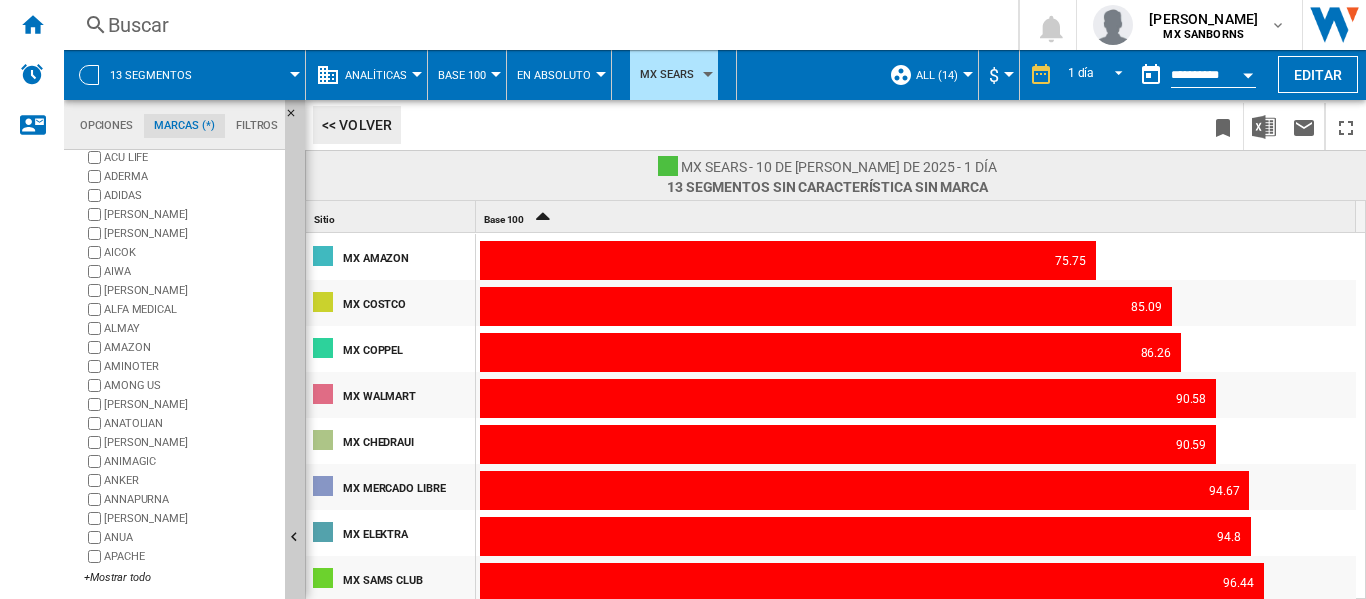 click on "<< Volver" at bounding box center (357, 125) 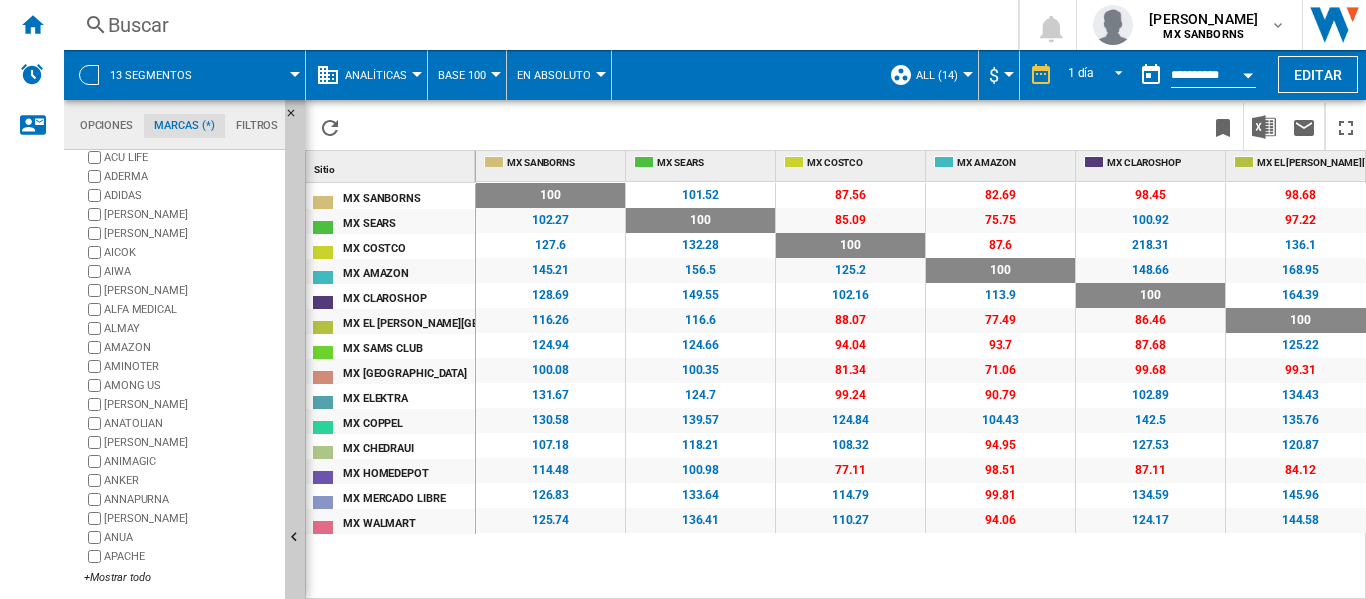 click on "Analíticas" at bounding box center [381, 75] 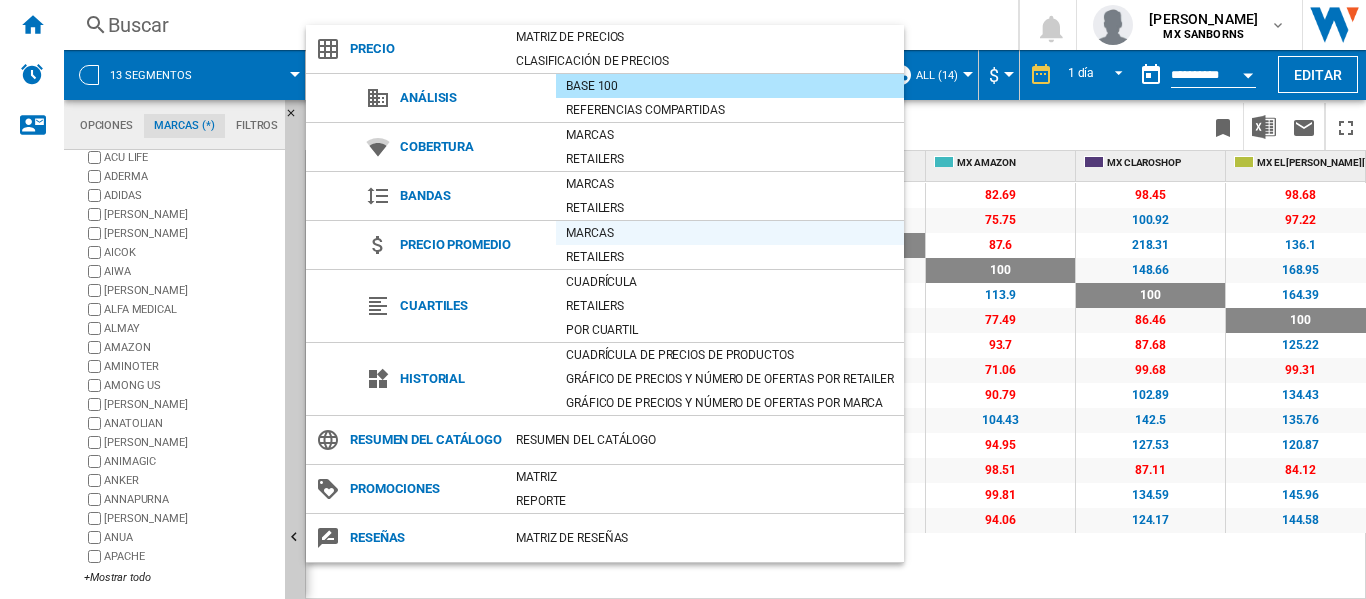 click on "Marcas" at bounding box center [730, 233] 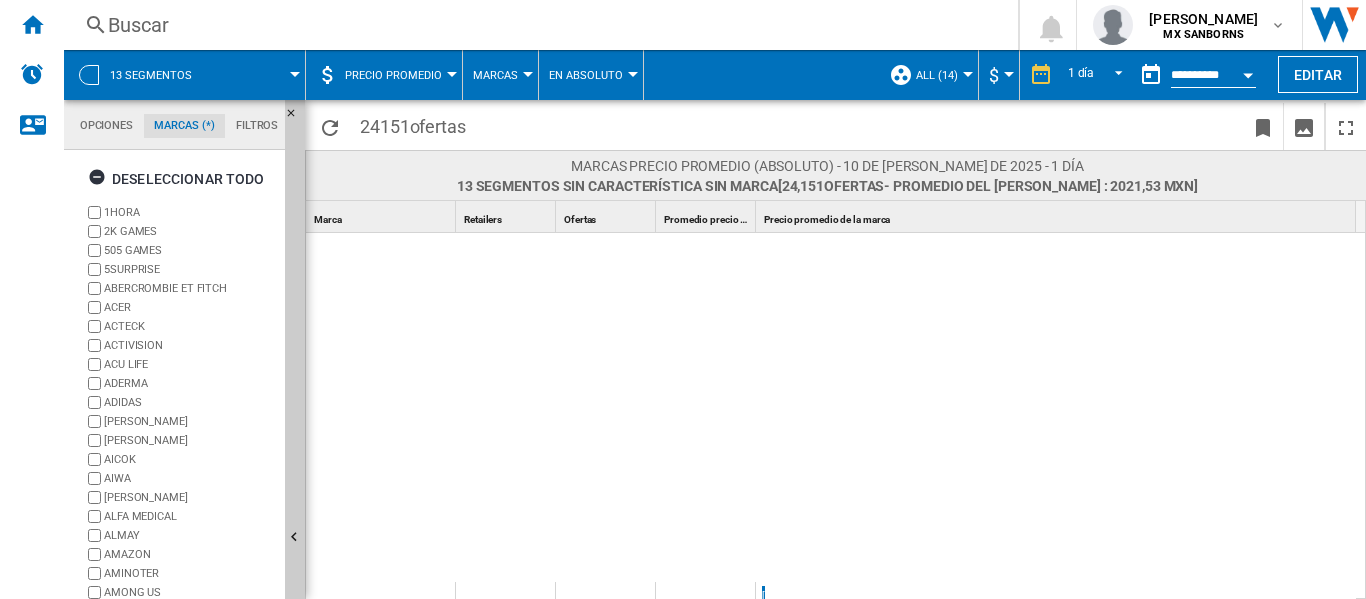 scroll, scrollTop: 4254, scrollLeft: 0, axis: vertical 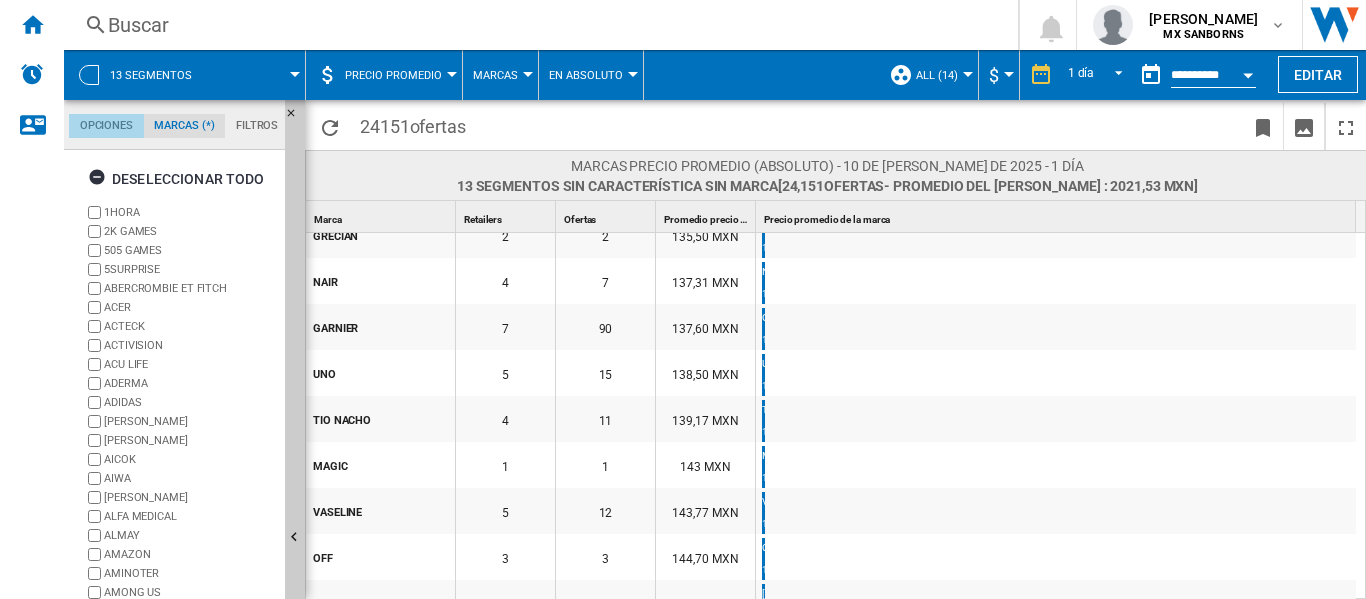 click on "Opciones" 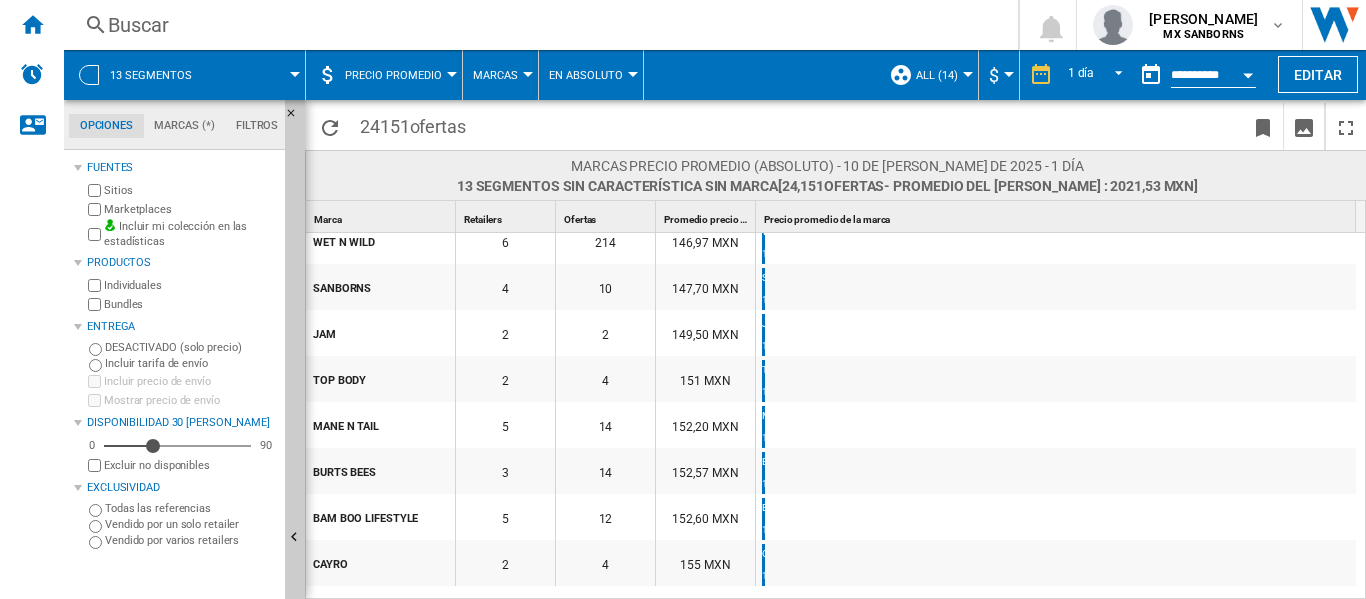 scroll, scrollTop: 3954, scrollLeft: 0, axis: vertical 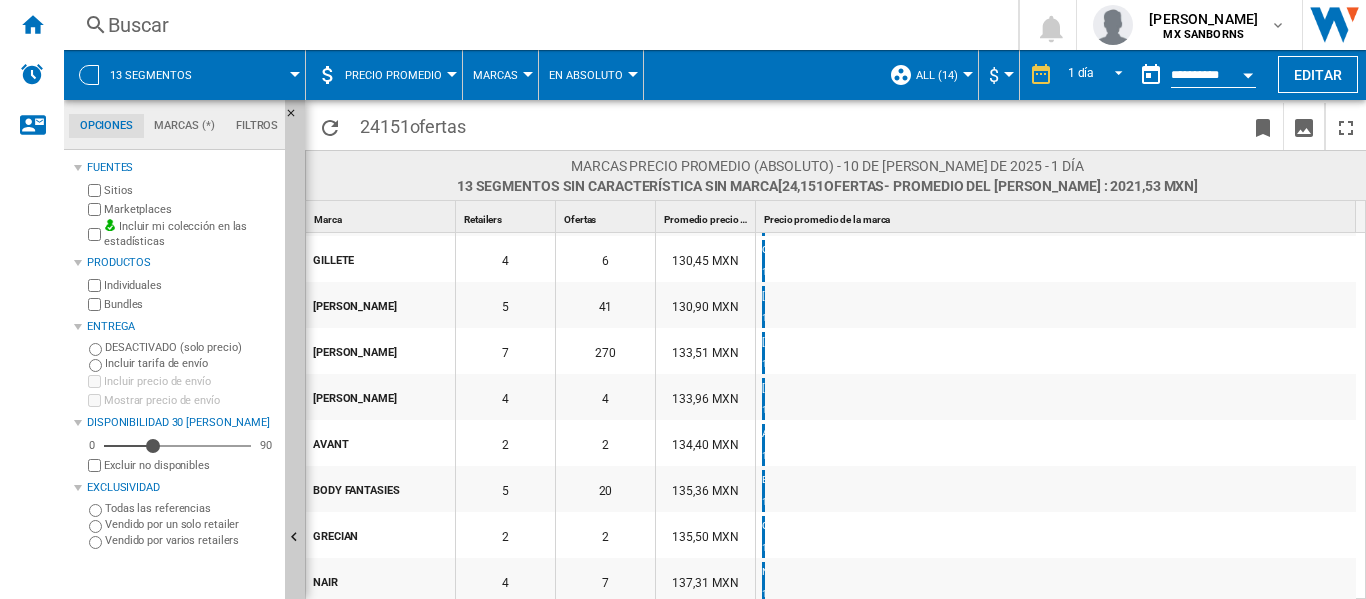 click at bounding box center [89, 75] 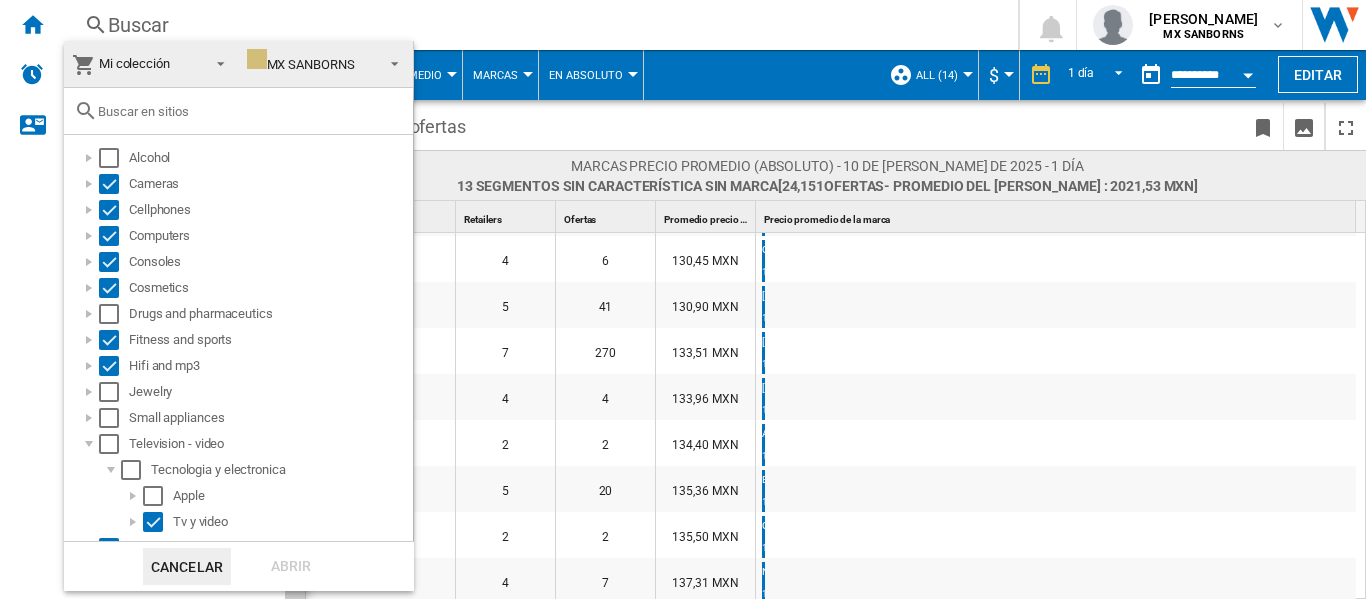 click at bounding box center [683, 299] 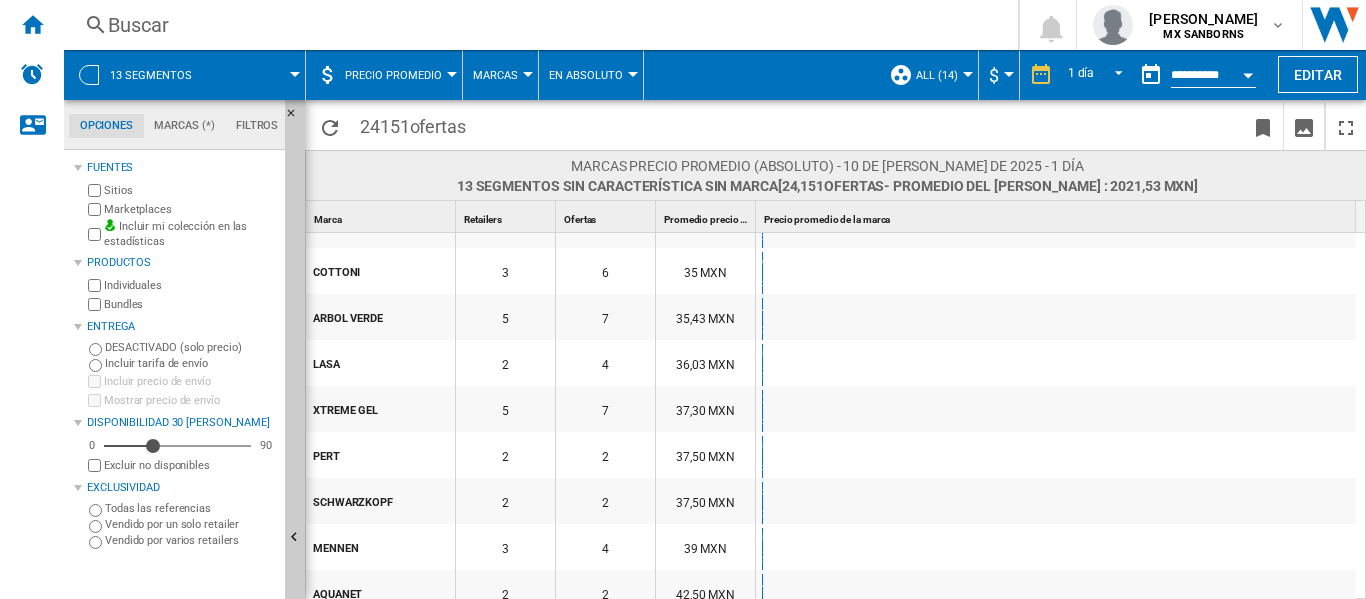 scroll, scrollTop: 0, scrollLeft: 0, axis: both 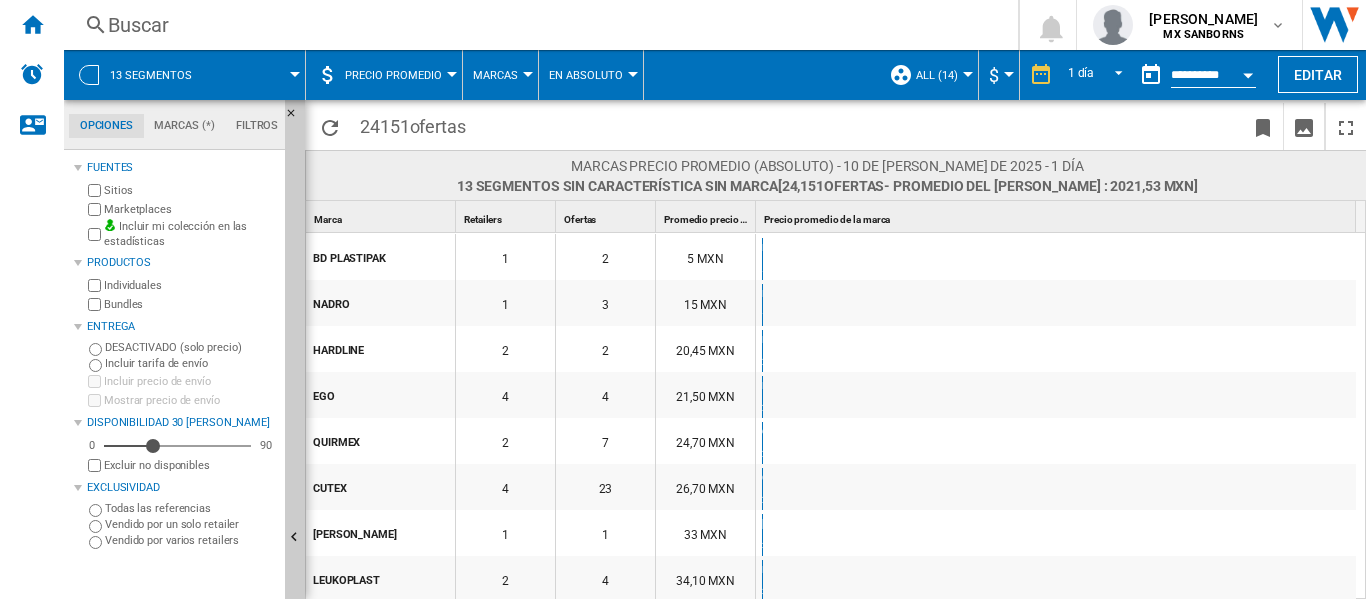 click on "Marcas" at bounding box center (495, 75) 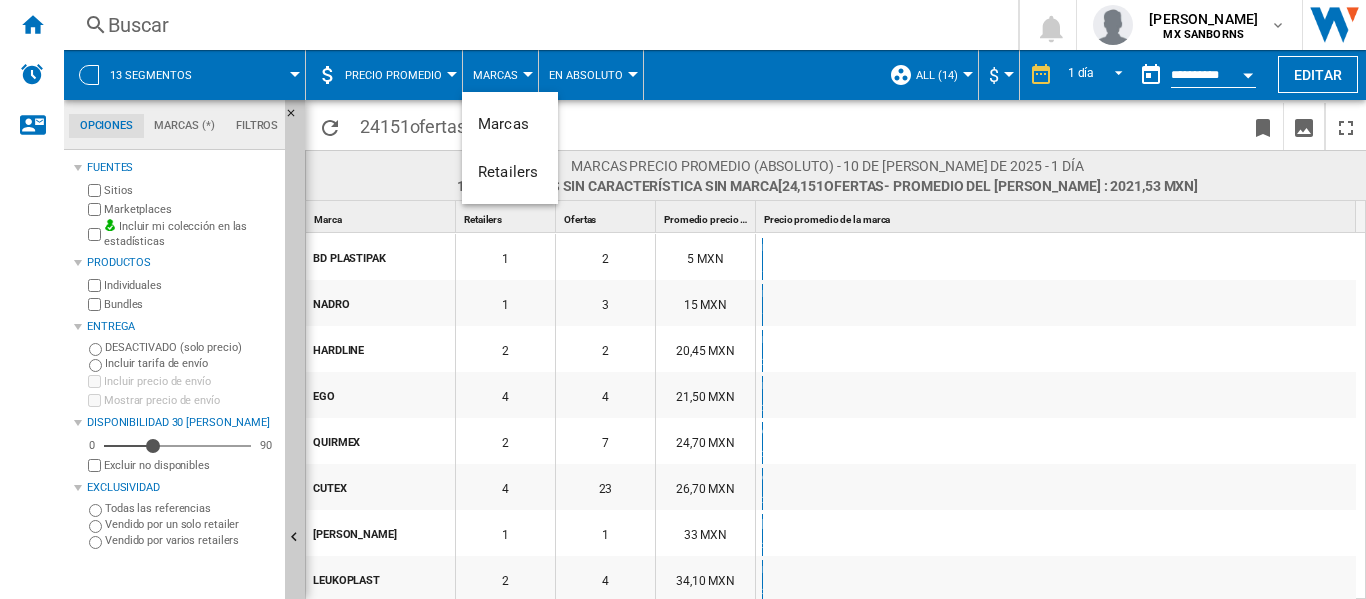click at bounding box center (683, 299) 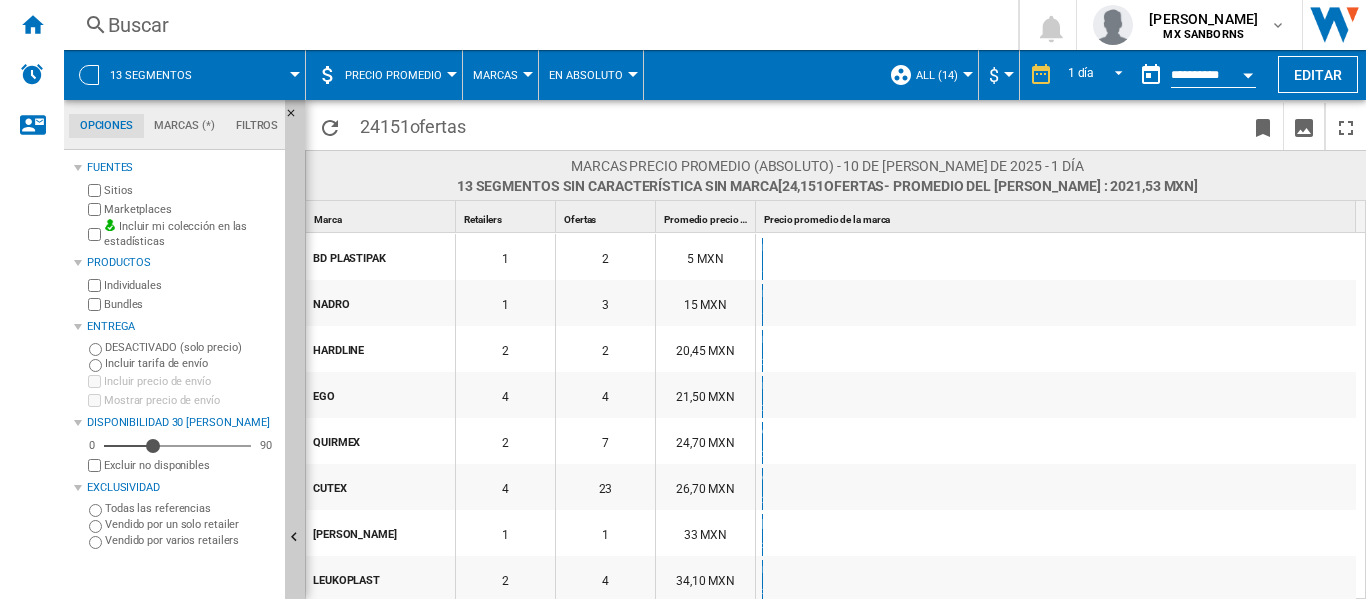 click on "En absoluto" at bounding box center (591, 75) 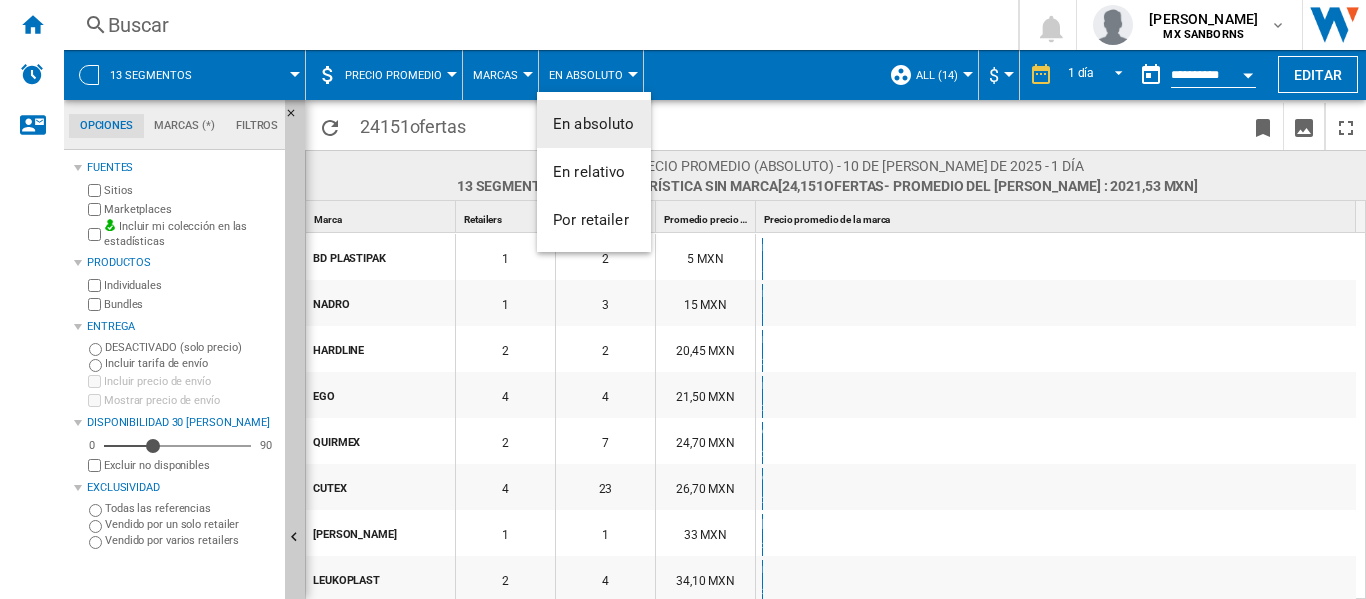click at bounding box center (683, 299) 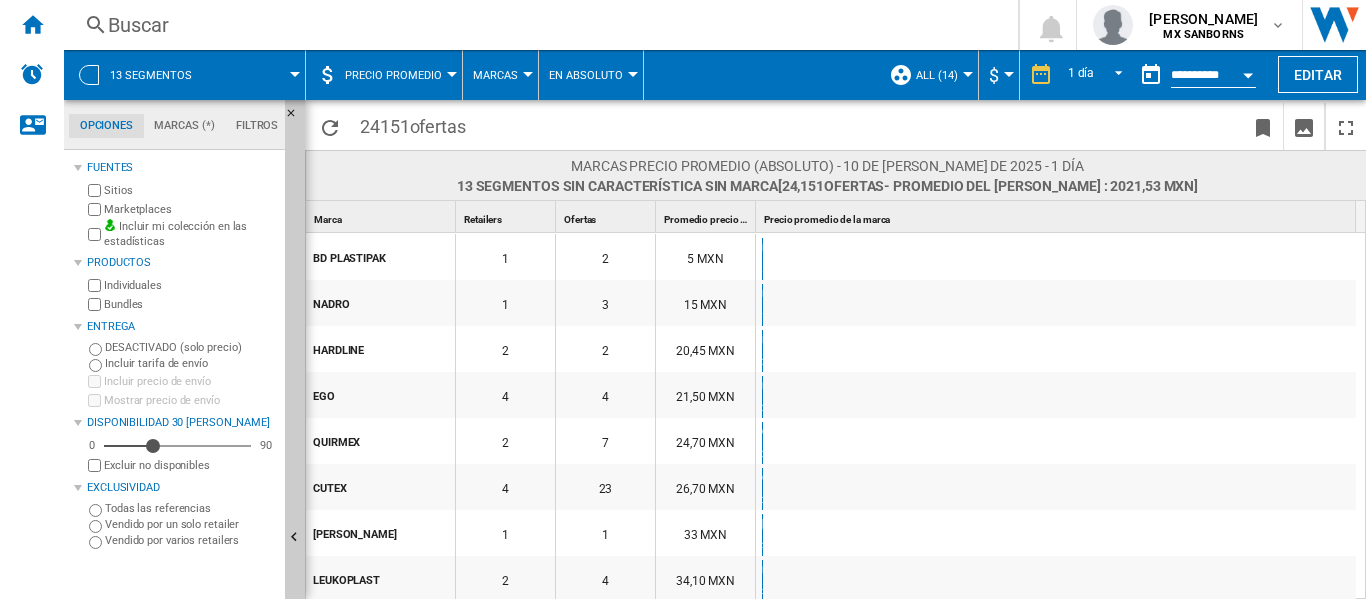 click on "Precio promedio" at bounding box center (398, 75) 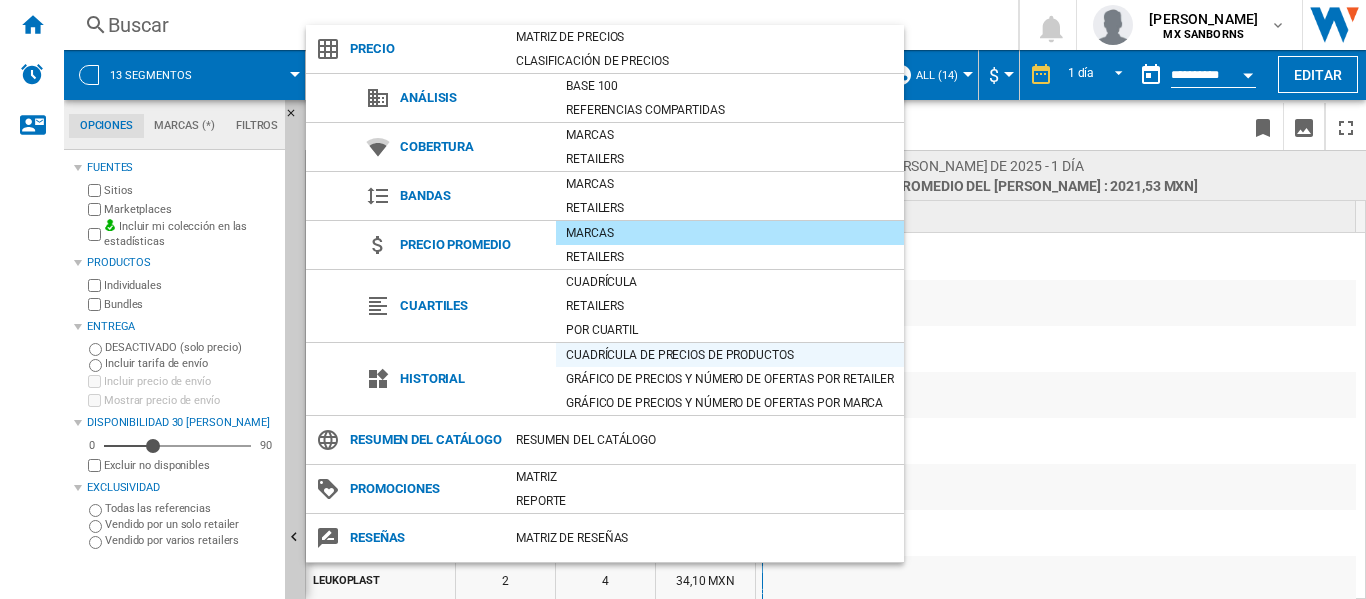 click on "Cuadrícula de precios de productos" at bounding box center [730, 355] 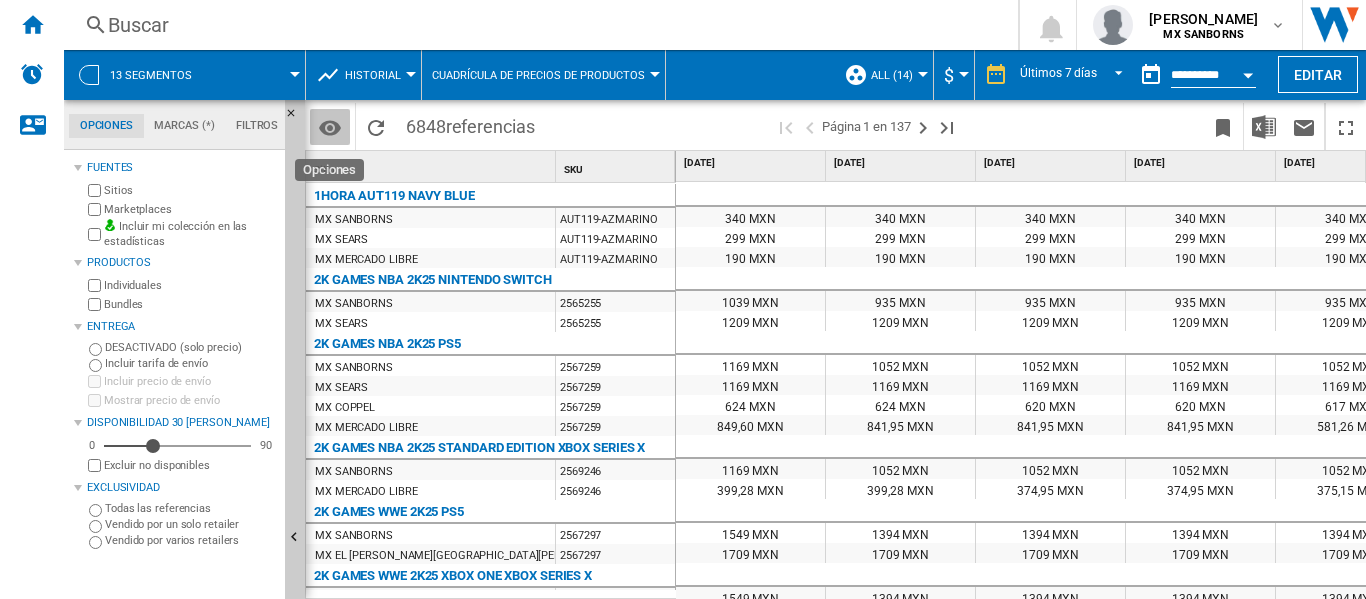 click at bounding box center [330, 128] 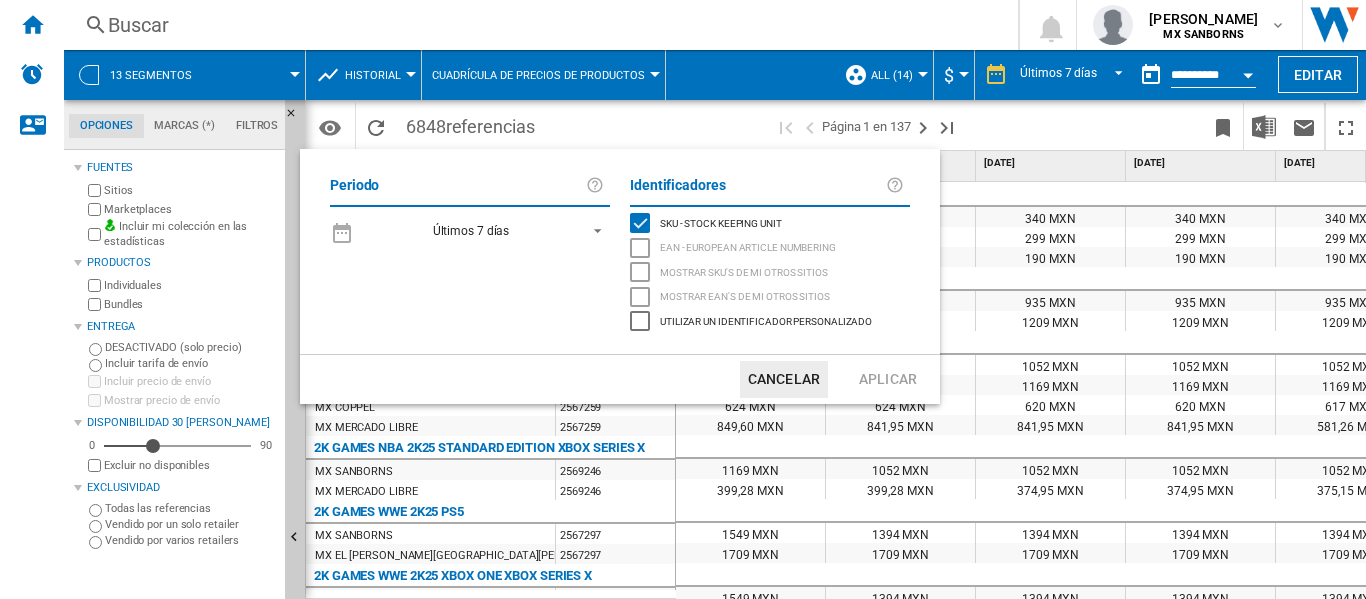 click at bounding box center [683, 299] 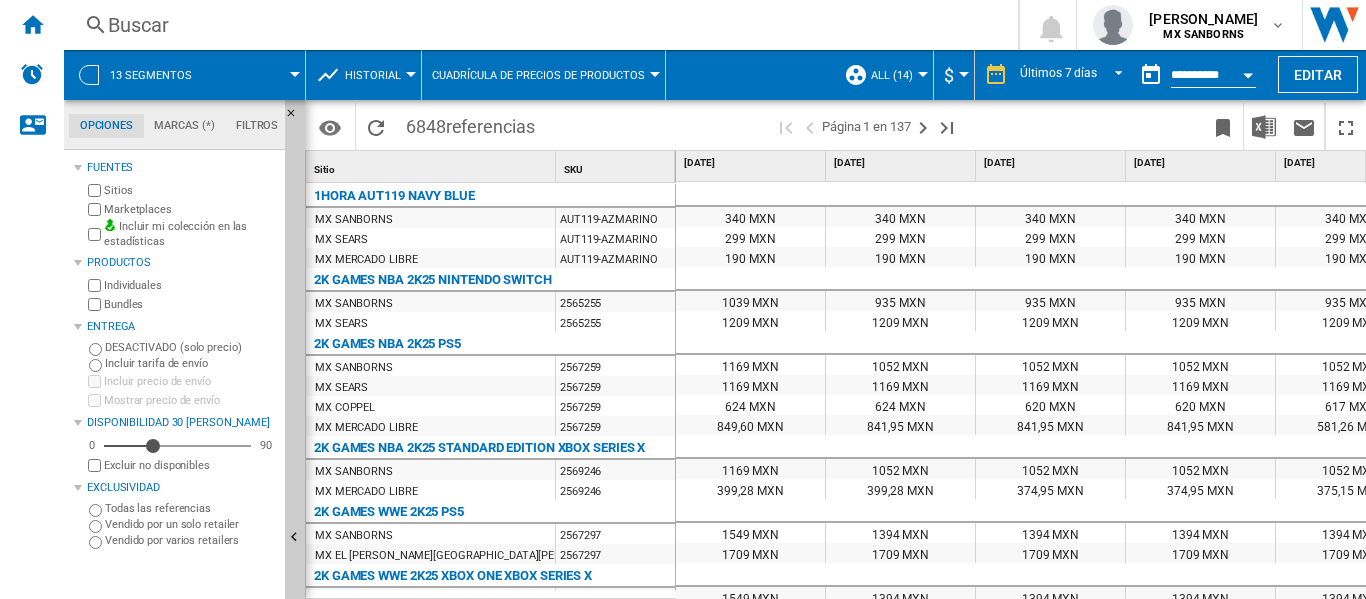click on "2567259" at bounding box center (615, 366) 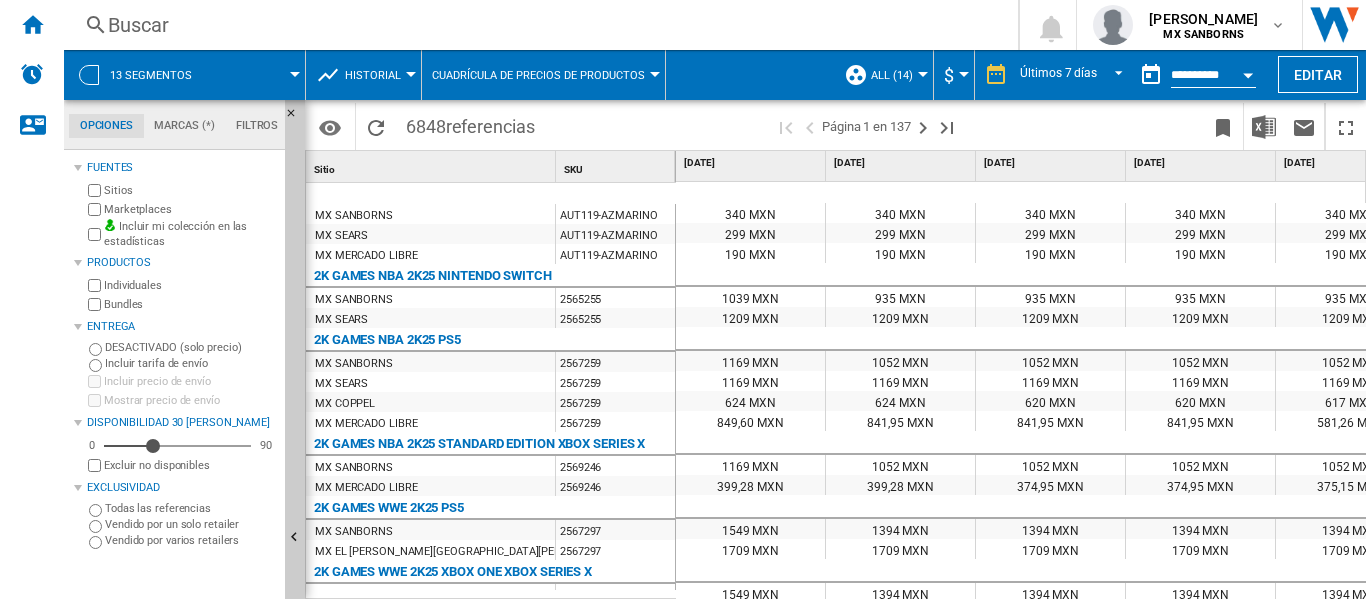 scroll, scrollTop: 76, scrollLeft: 0, axis: vertical 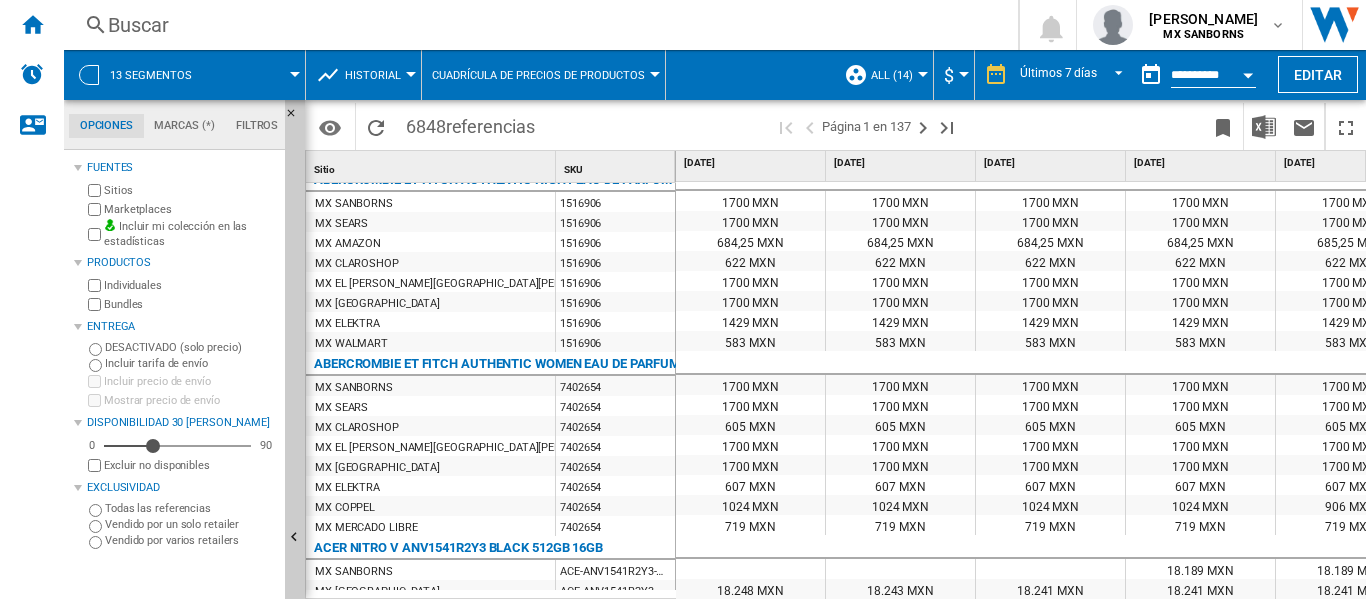 click on "7402654" at bounding box center (615, 386) 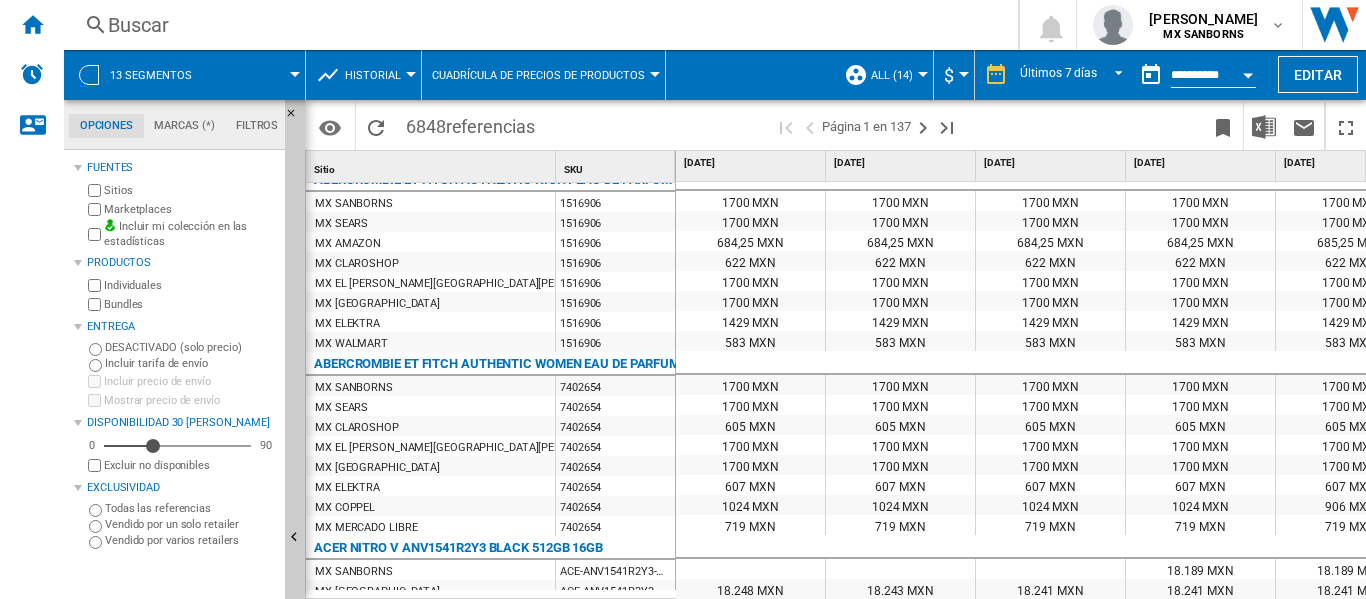 click at bounding box center [683, 299] 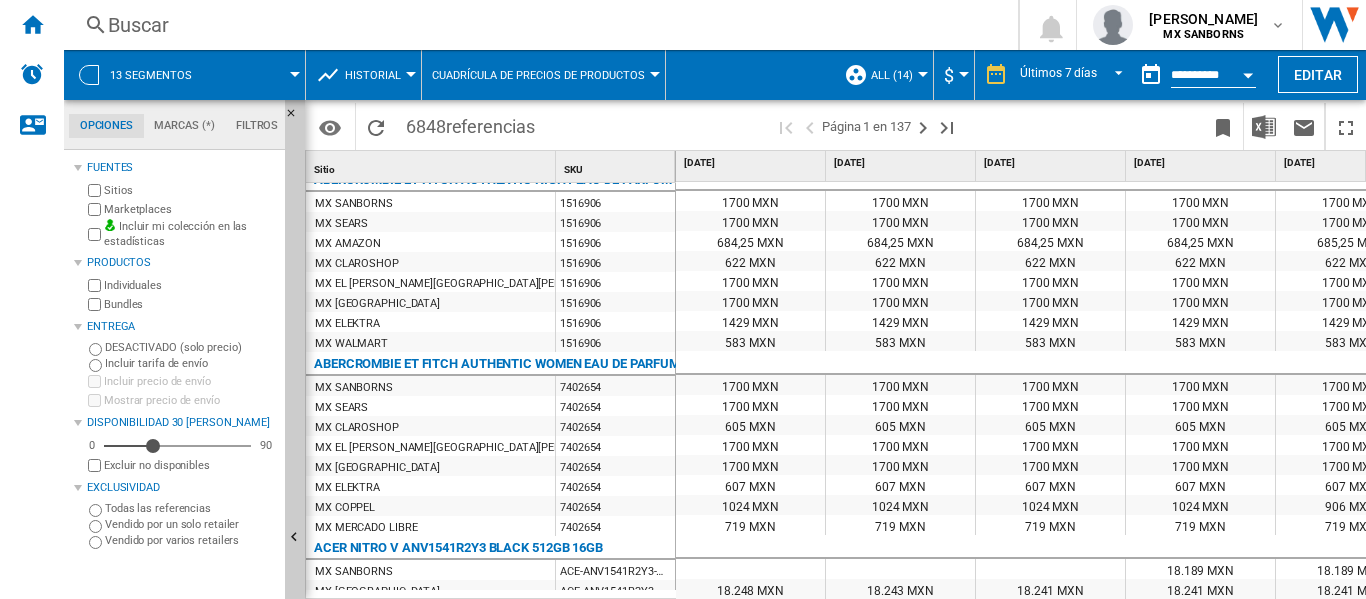 click on "$" at bounding box center (954, 75) 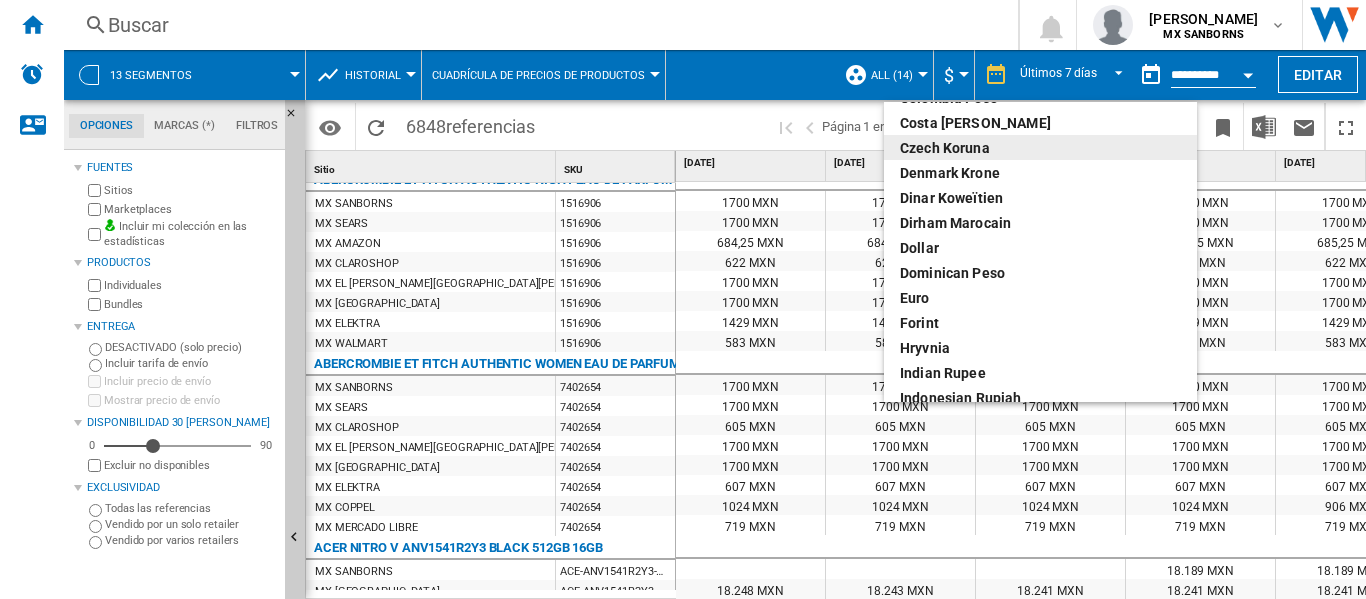 scroll, scrollTop: 183, scrollLeft: 0, axis: vertical 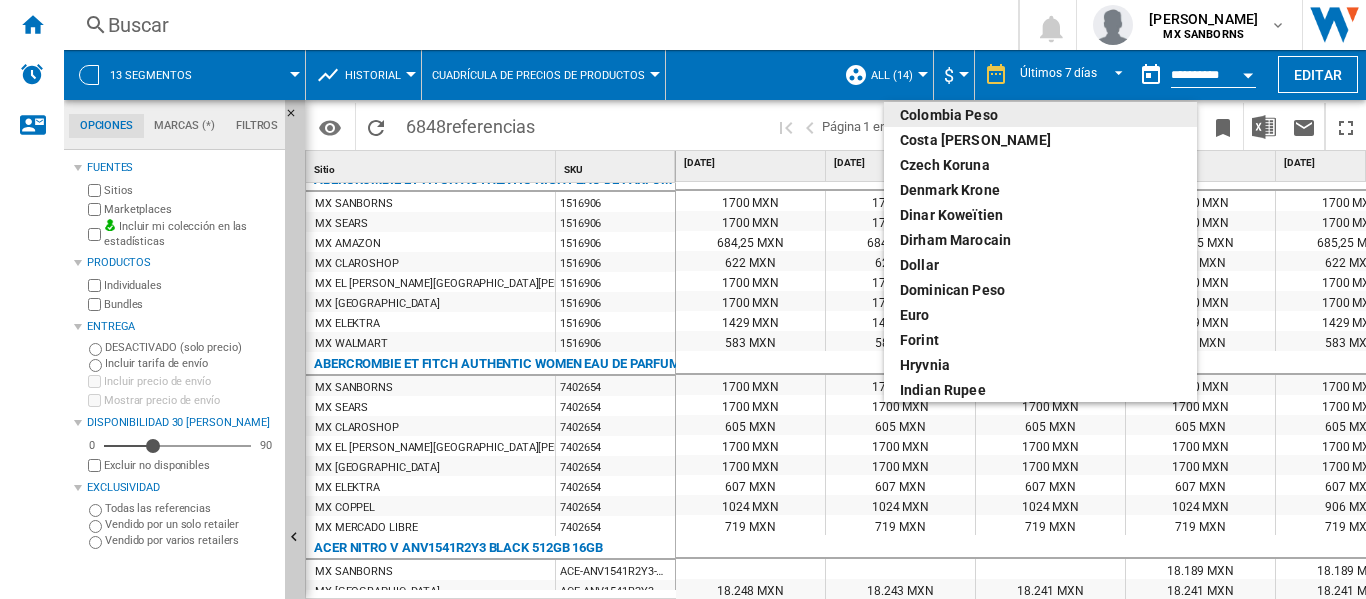 click at bounding box center (683, 299) 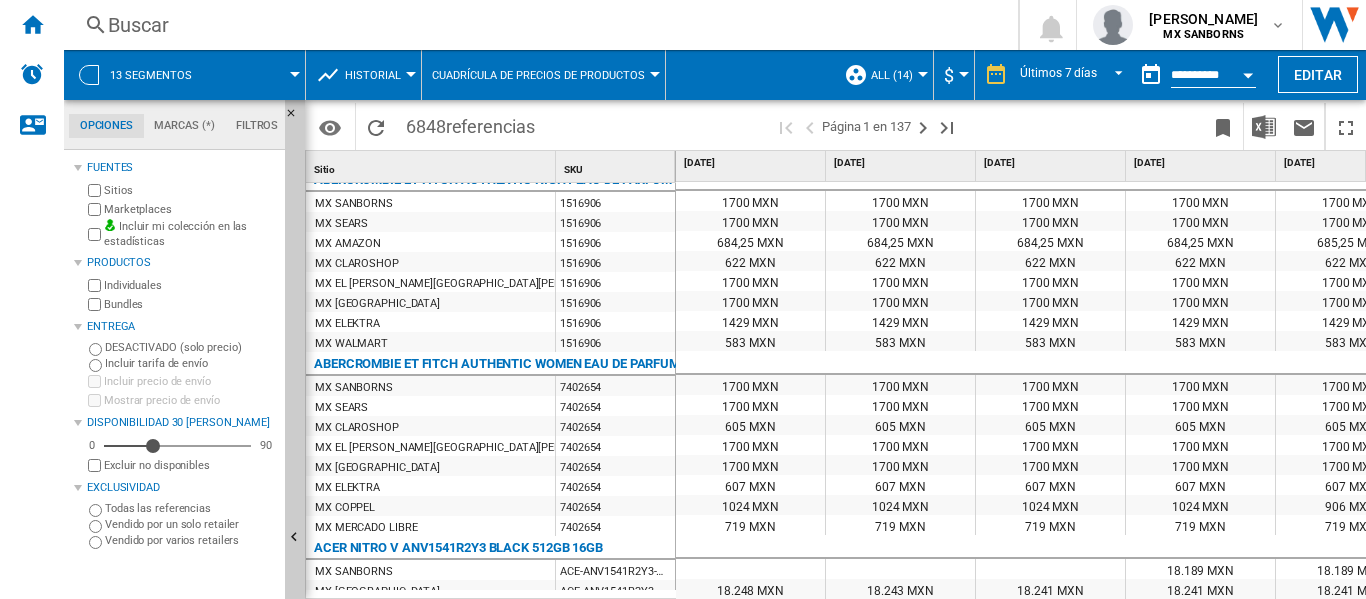 click on "ALL (14)
Perfil predeterminado (1)
ALL (14)
Editar "ALL"...
Crear...
Administrar perfiles..." at bounding box center (884, 75) 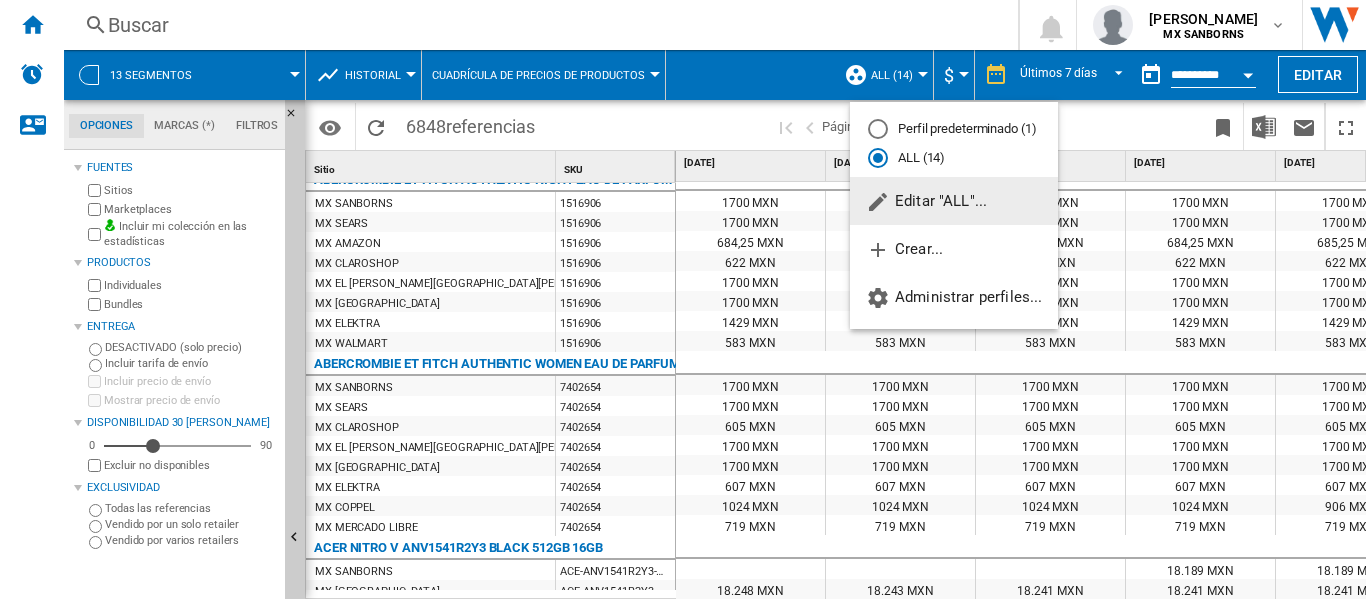 click at bounding box center (683, 299) 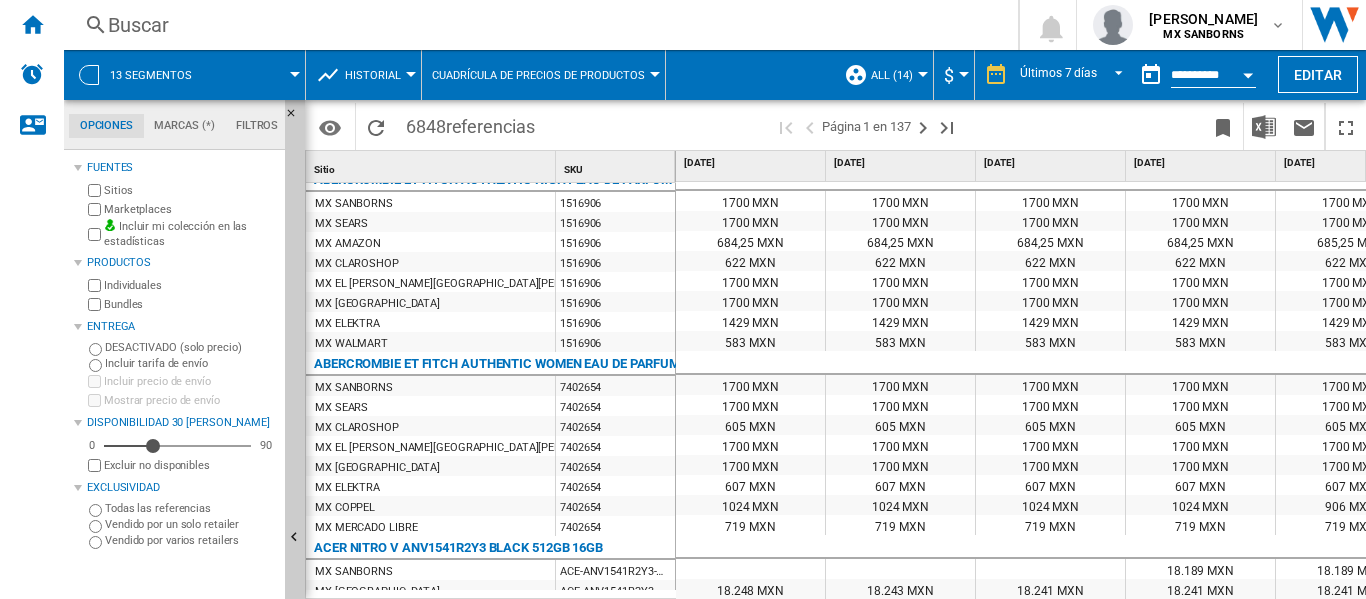scroll, scrollTop: 876, scrollLeft: 0, axis: vertical 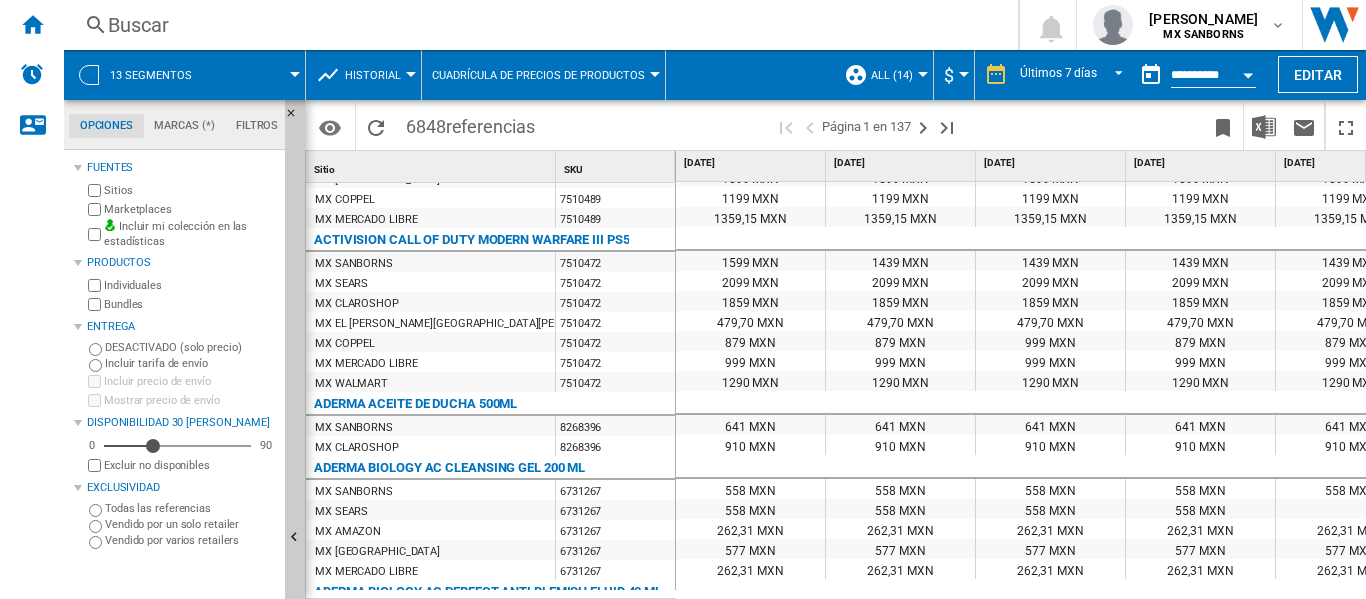 click at bounding box center [32, 299] 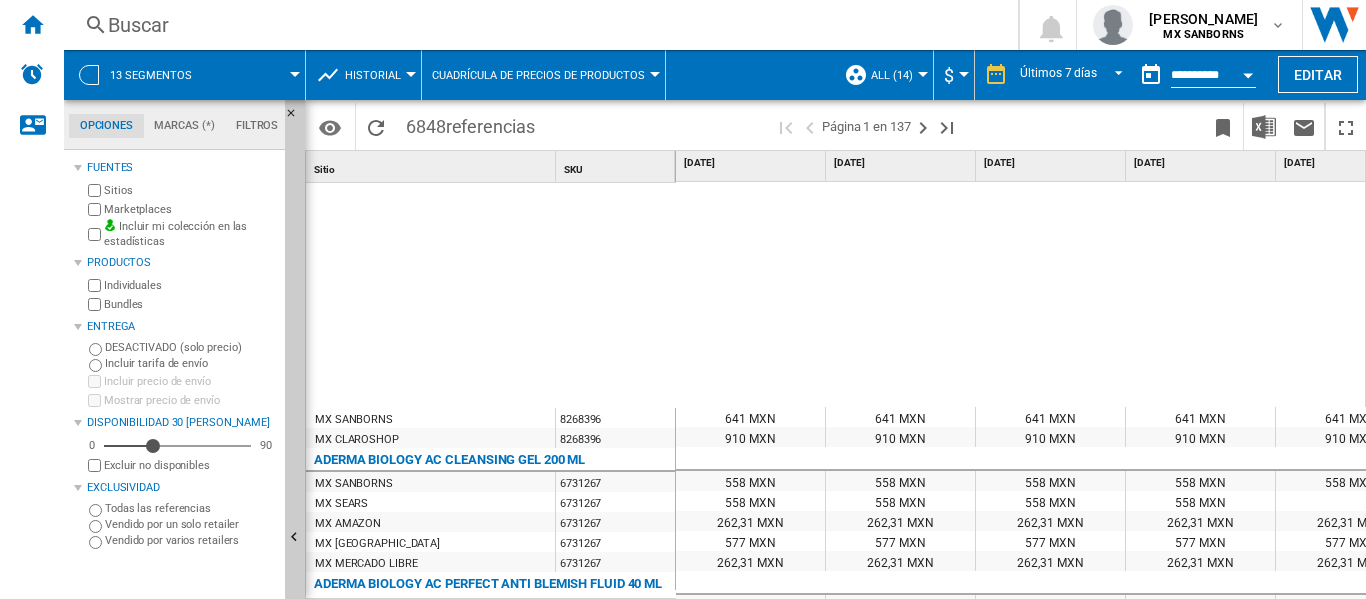 scroll, scrollTop: 1976, scrollLeft: 0, axis: vertical 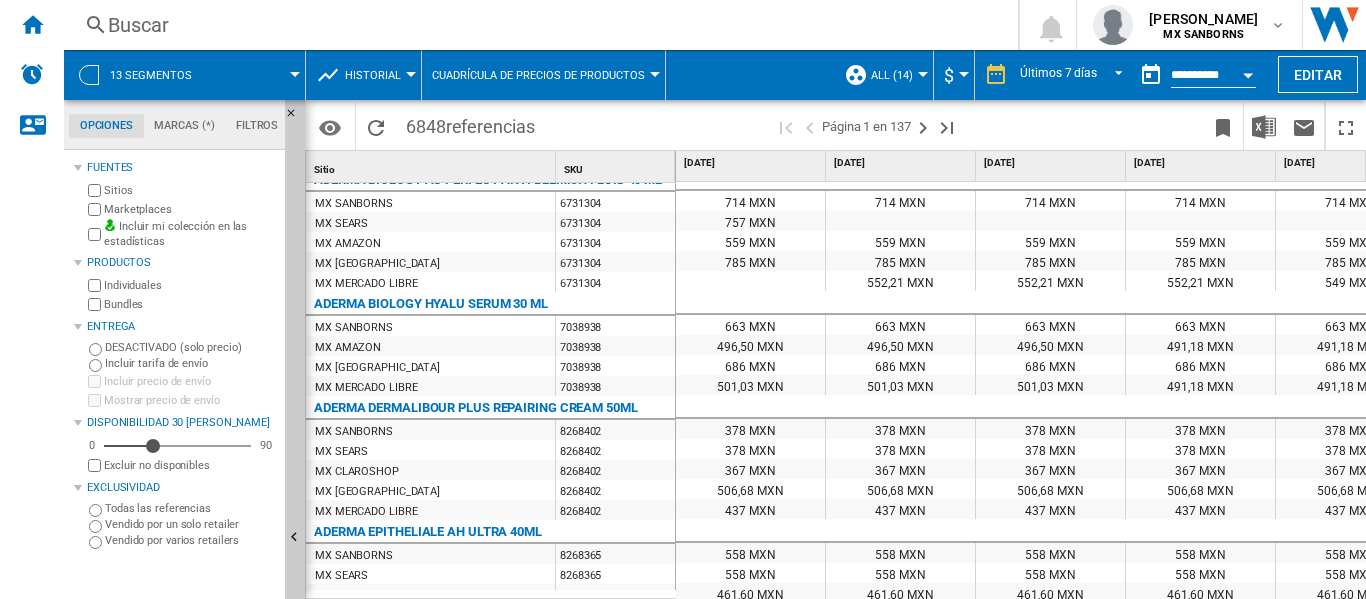 click on "506,68 MXN" at bounding box center [750, 489] 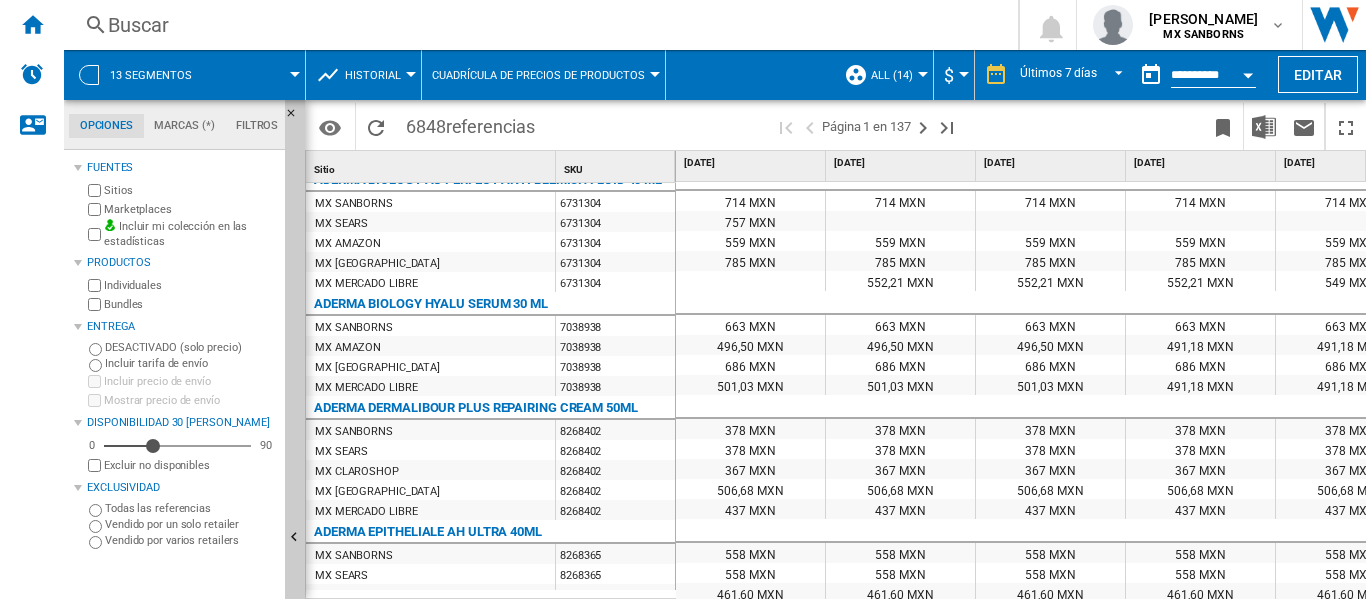 click at bounding box center [683, 299] 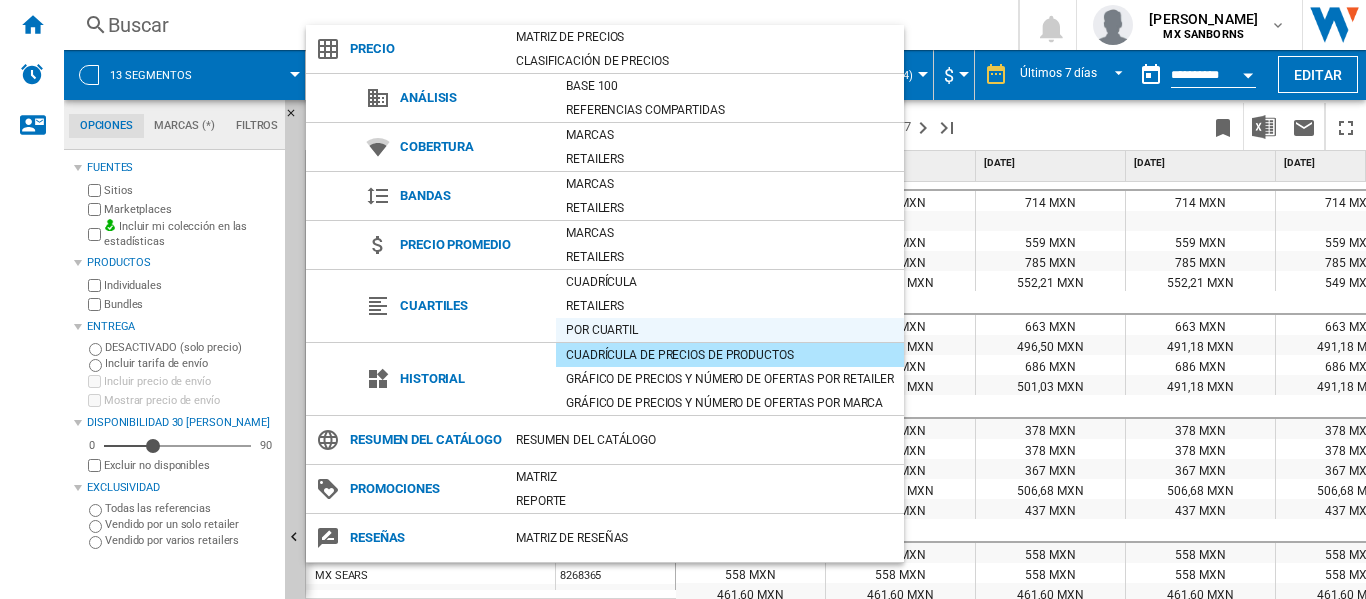 click on "Por cuartil" at bounding box center (730, 330) 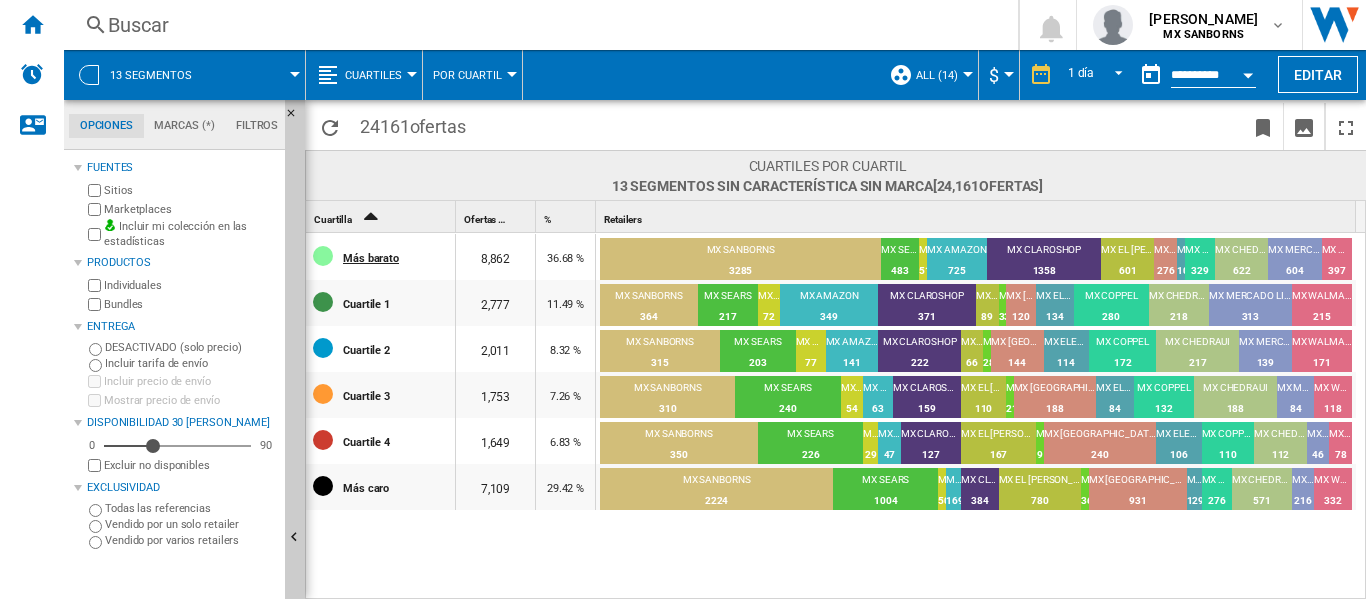 click on "Más barato" at bounding box center (398, 257) 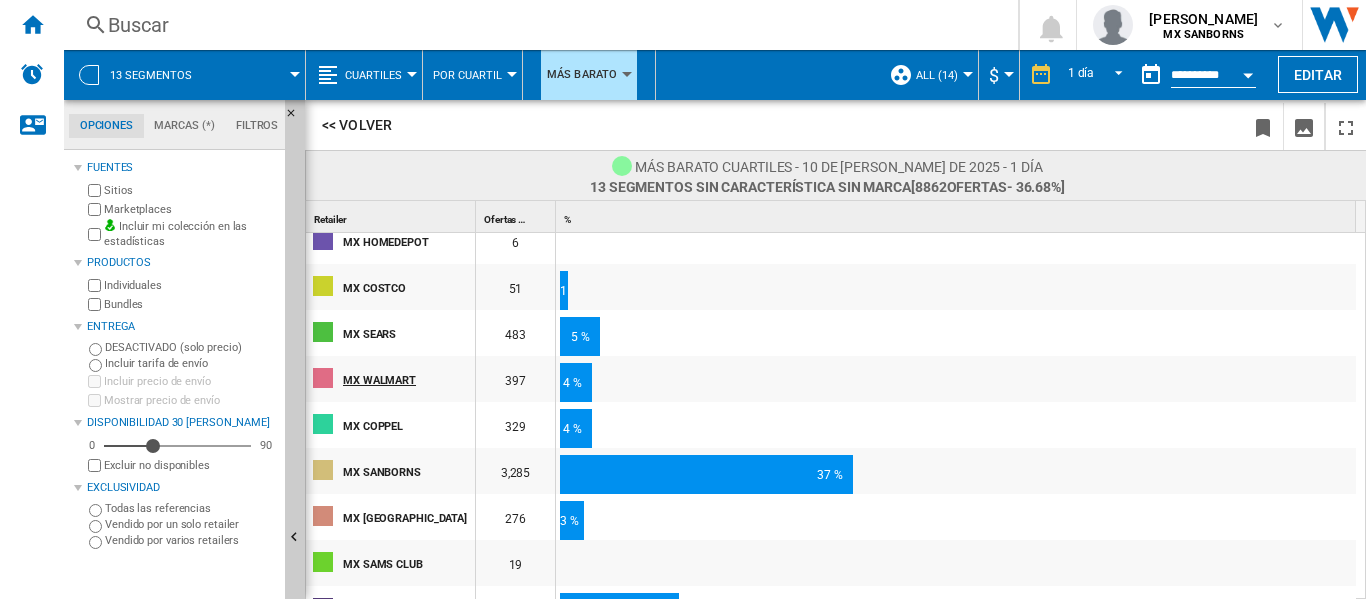 scroll, scrollTop: 277, scrollLeft: 0, axis: vertical 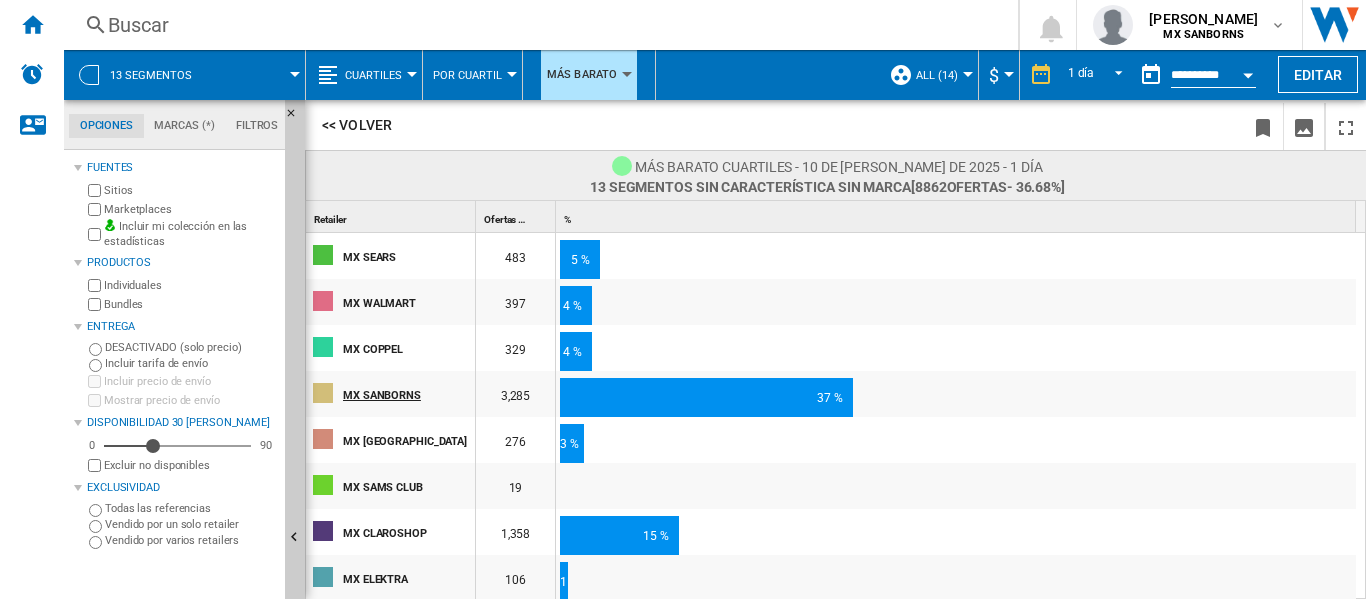 click on "MX SANBORNS" at bounding box center (408, 394) 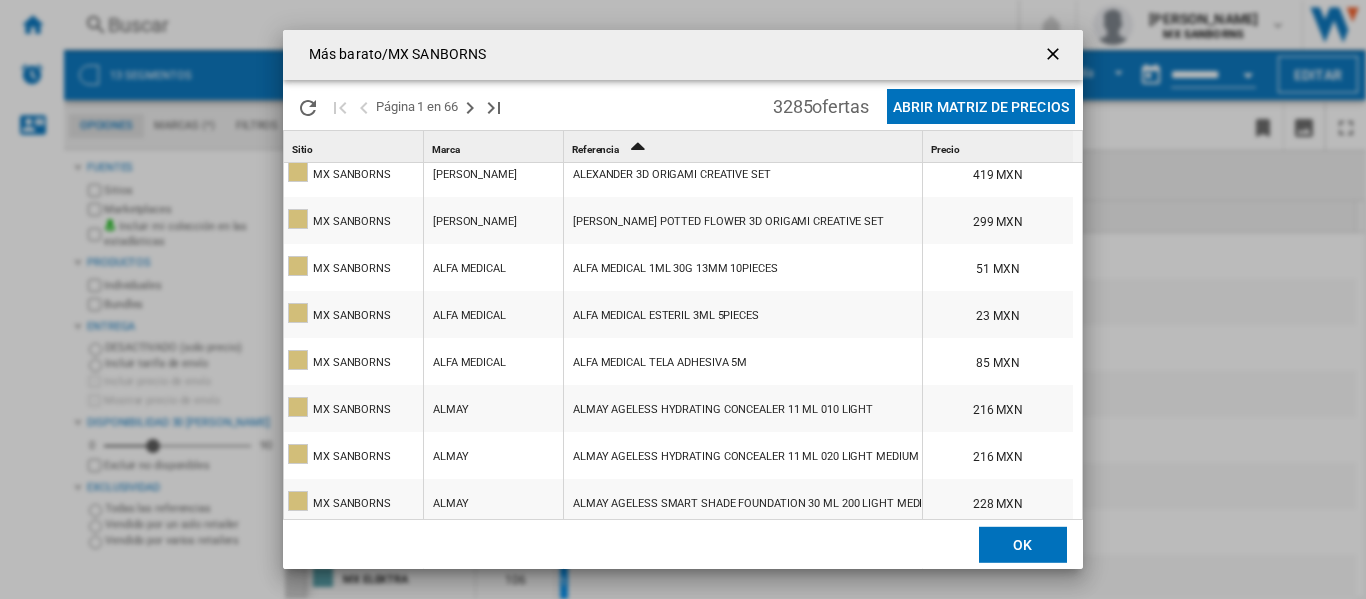 scroll, scrollTop: 1877, scrollLeft: 0, axis: vertical 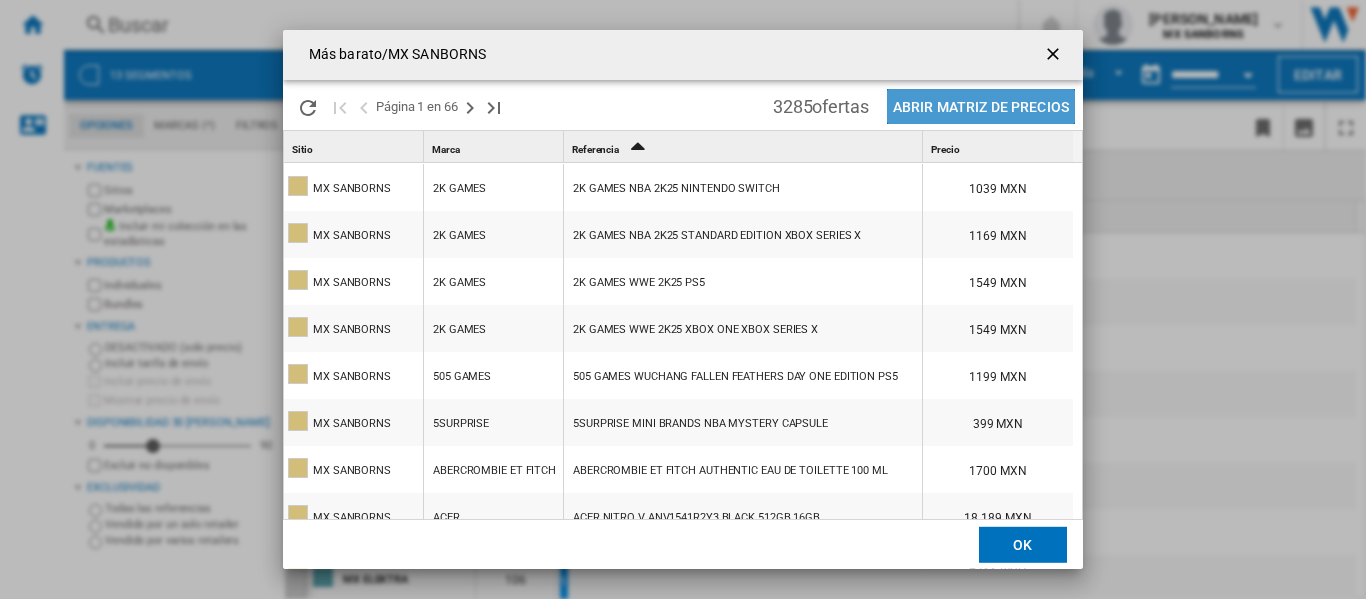 click on "Abrir Matriz de precios" 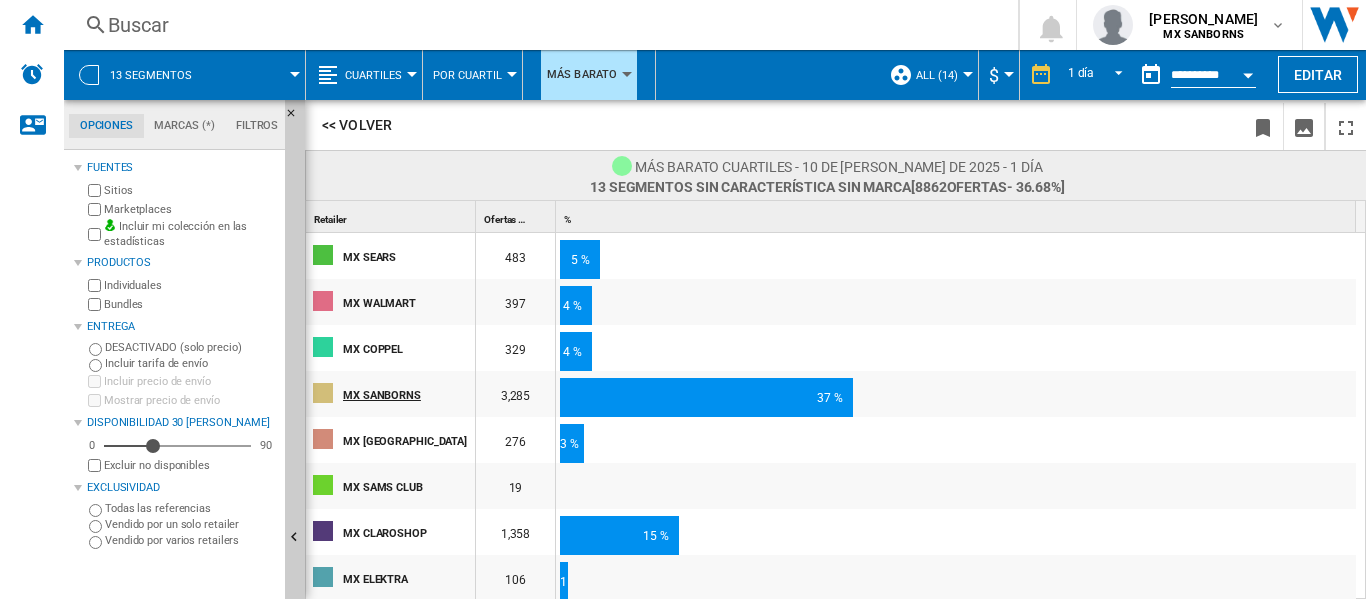 click at bounding box center [323, 393] 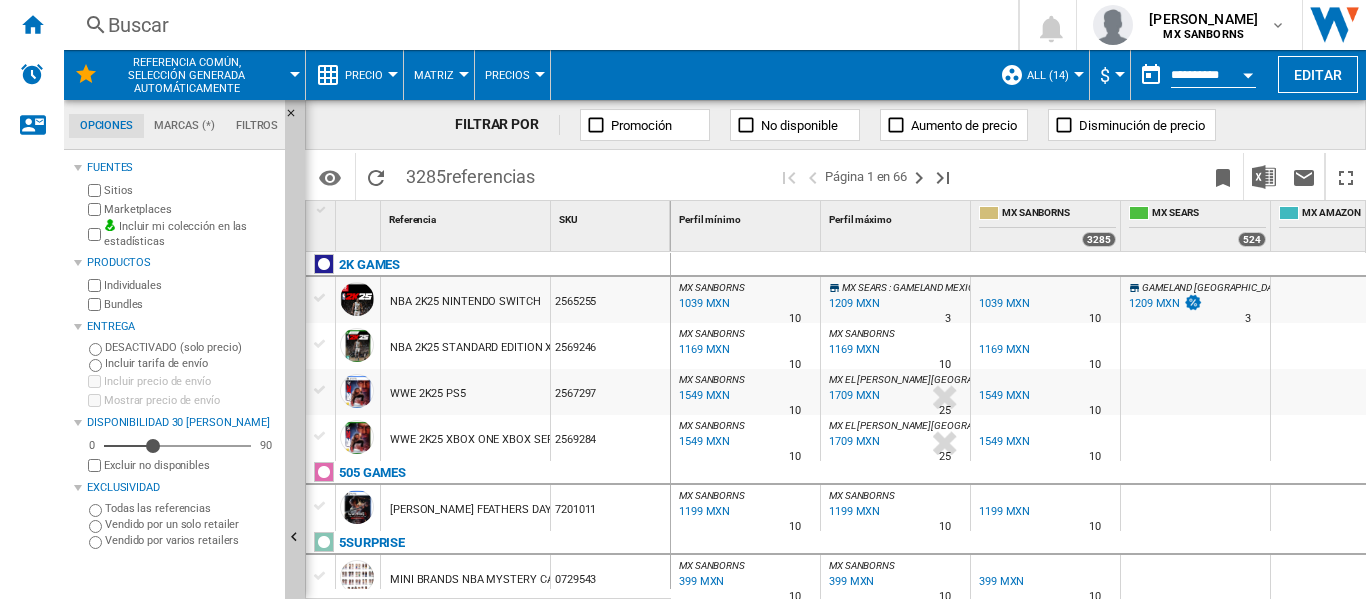 scroll, scrollTop: 200, scrollLeft: 0, axis: vertical 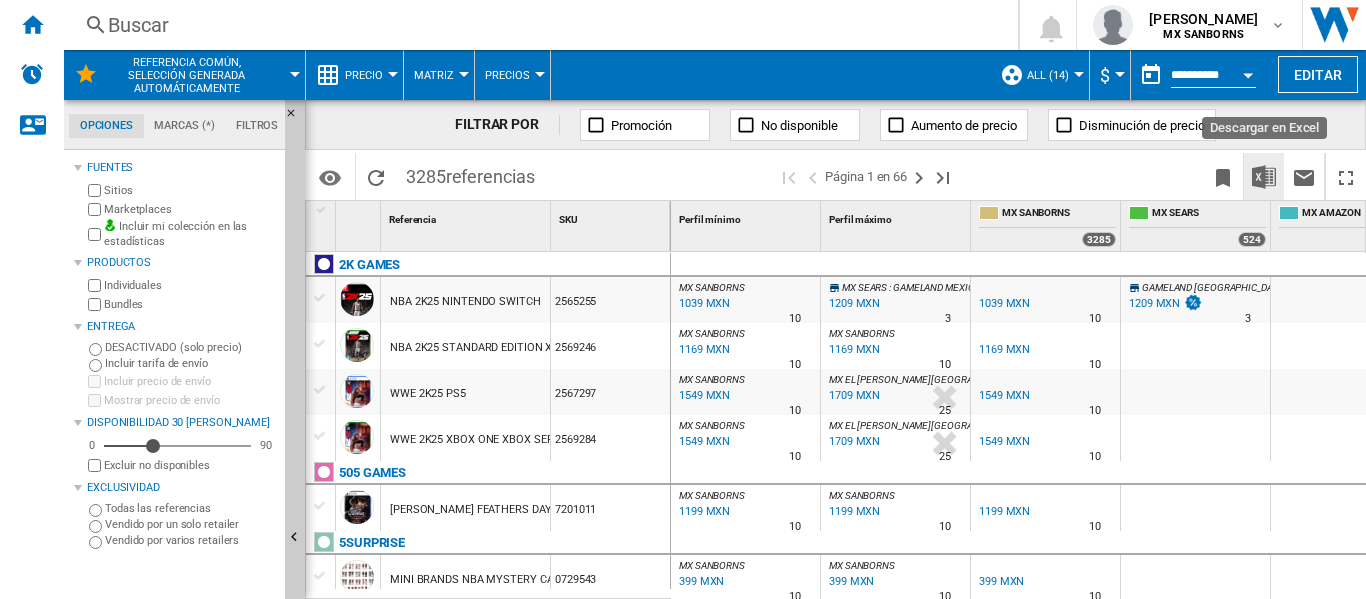 click at bounding box center (1264, 177) 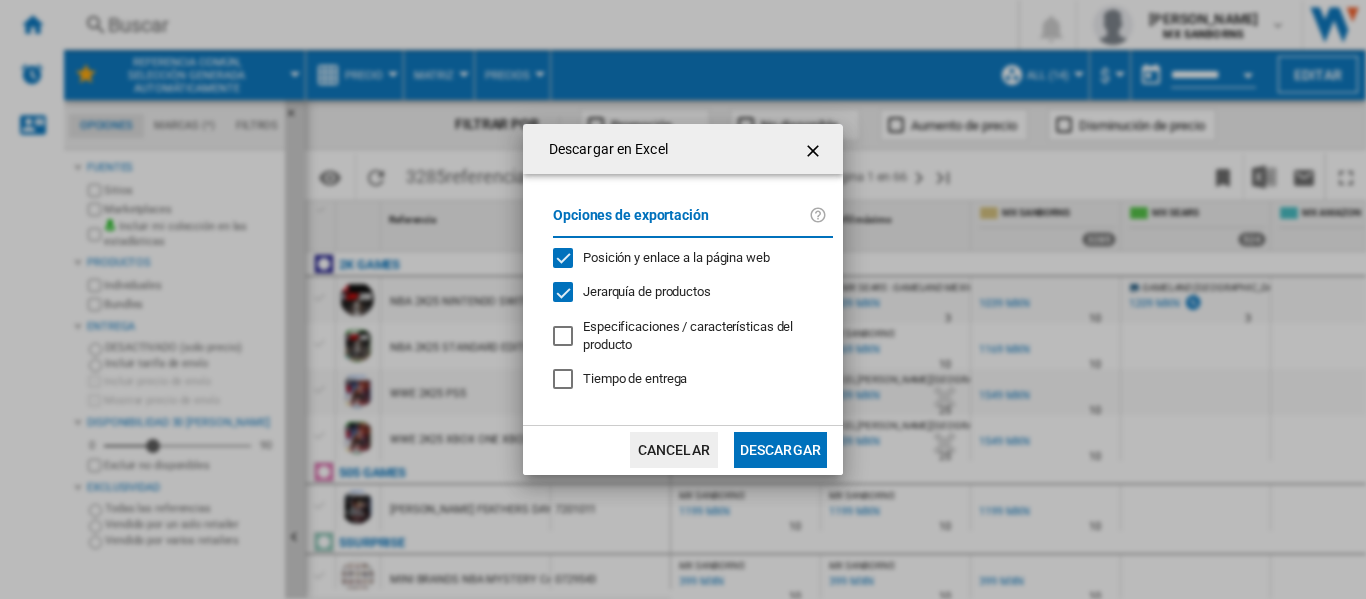 drag, startPoint x: 556, startPoint y: 343, endPoint x: 557, endPoint y: 398, distance: 55.00909 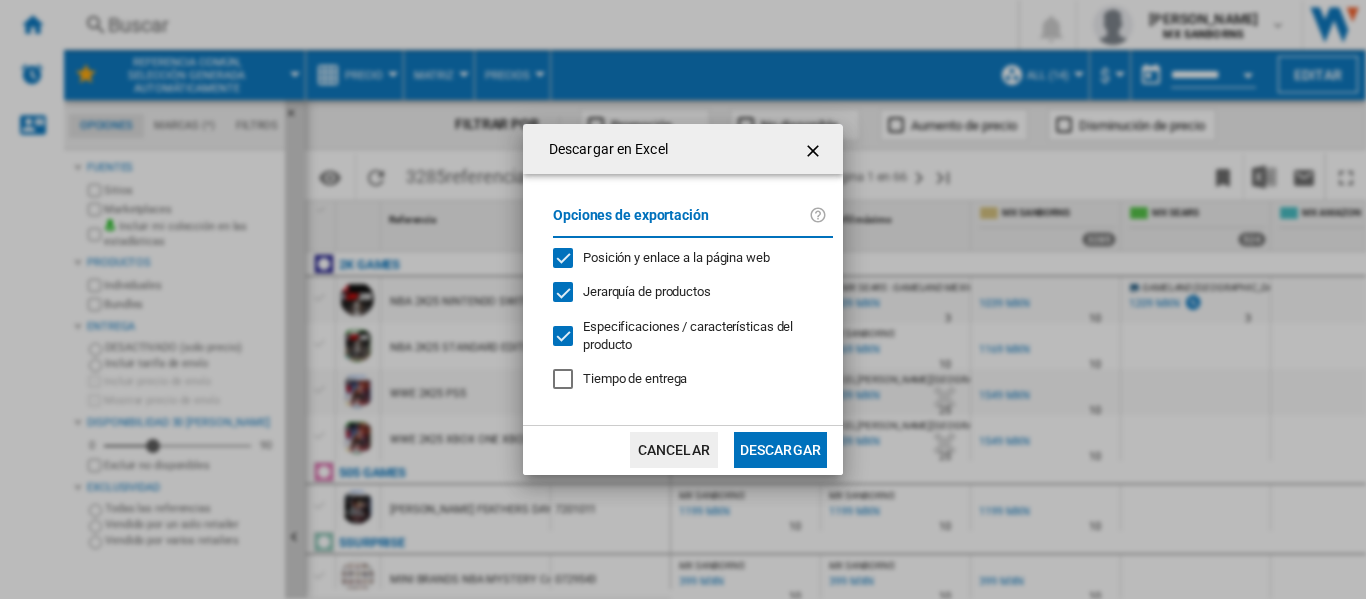 click on "Descargar" 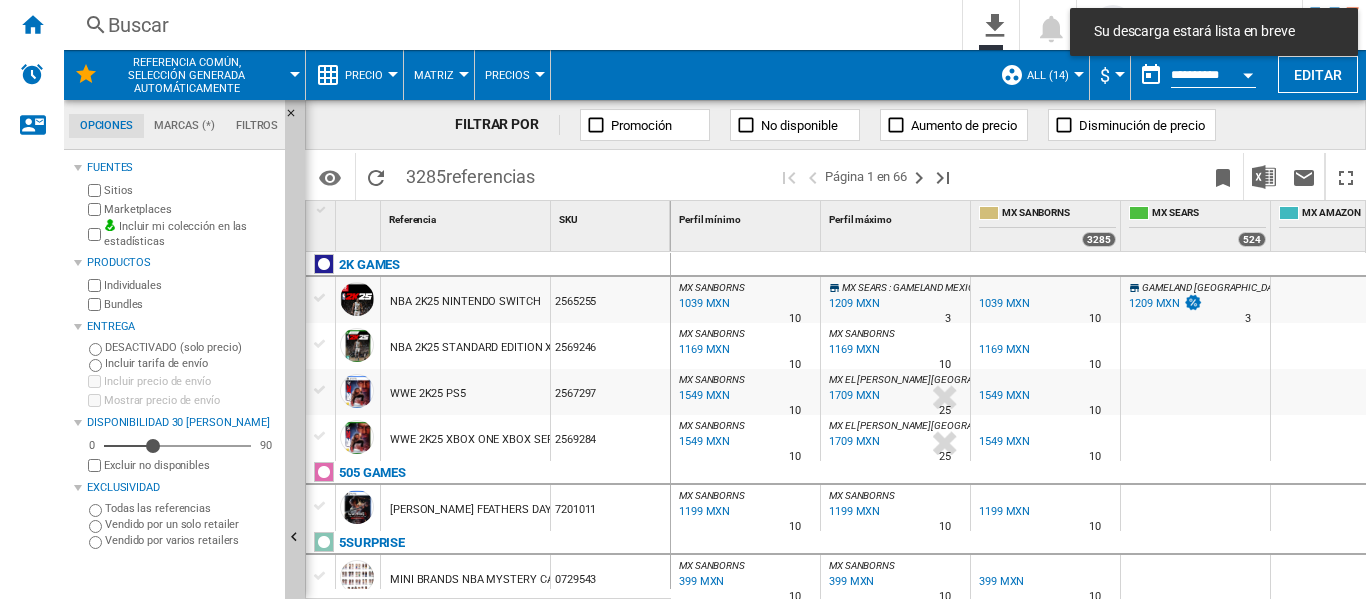 click on "2565255" at bounding box center [610, 300] 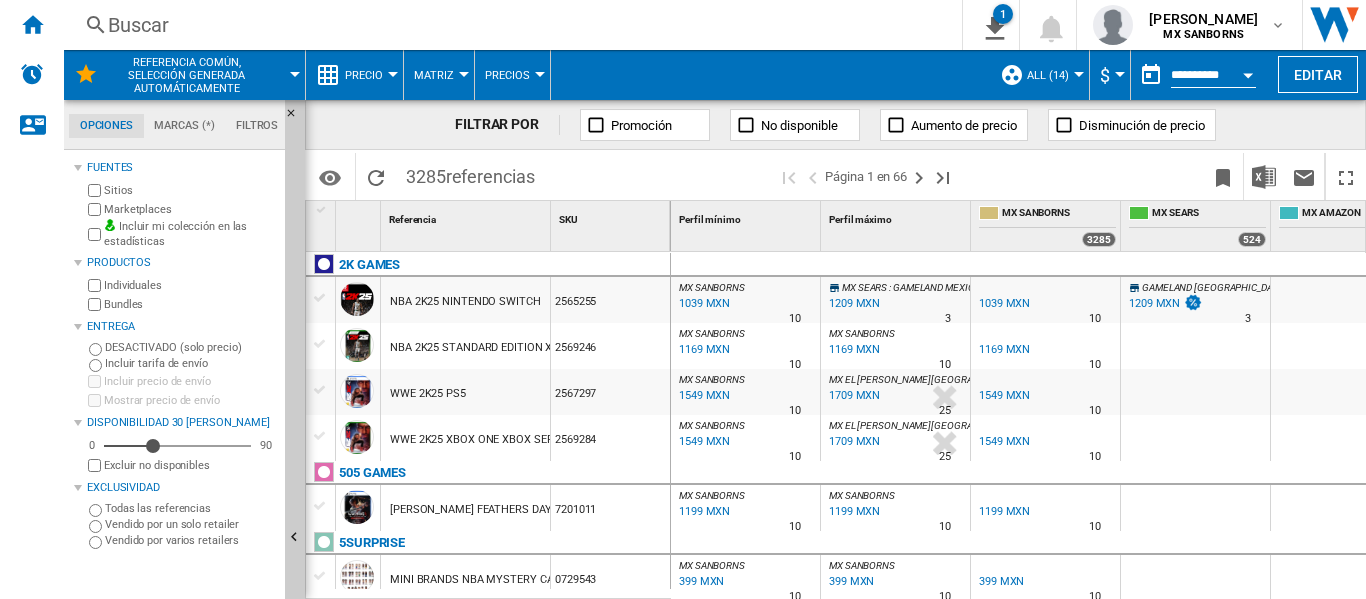 scroll, scrollTop: 200, scrollLeft: 0, axis: vertical 